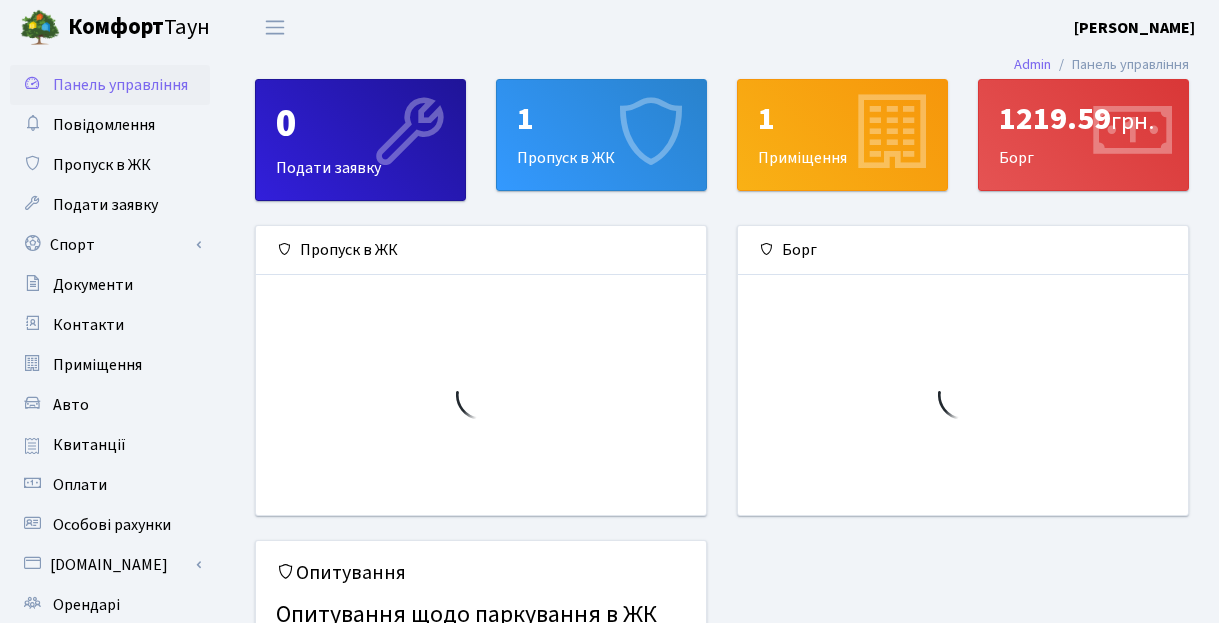 scroll, scrollTop: 0, scrollLeft: 0, axis: both 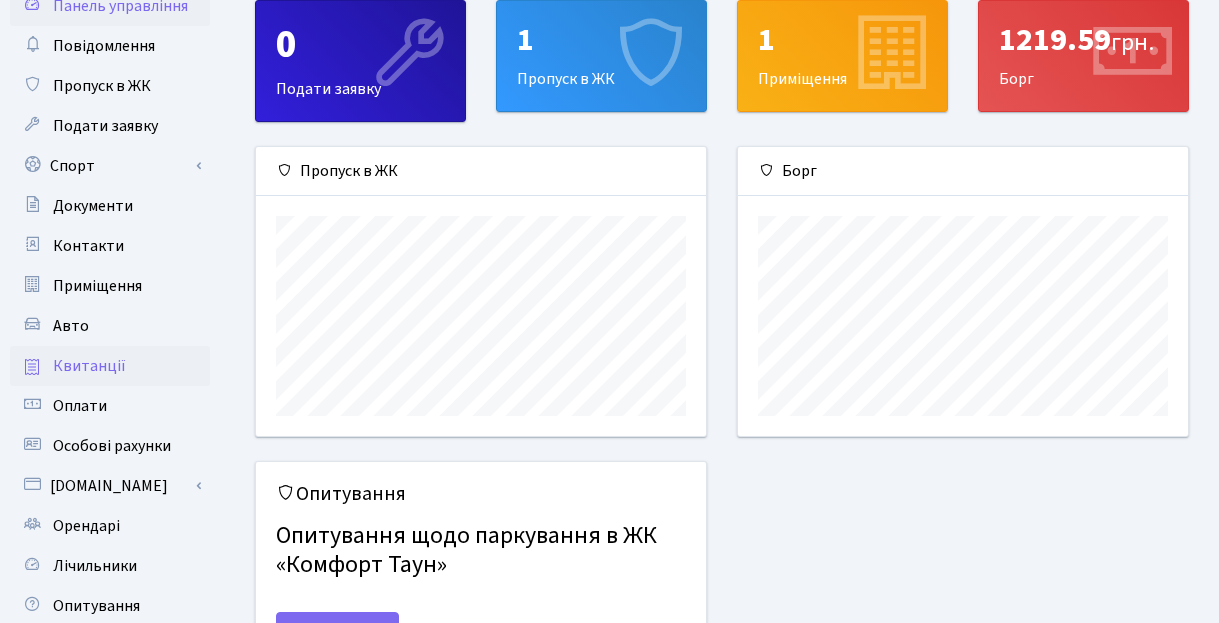 click on "Квитанції" at bounding box center [110, 366] 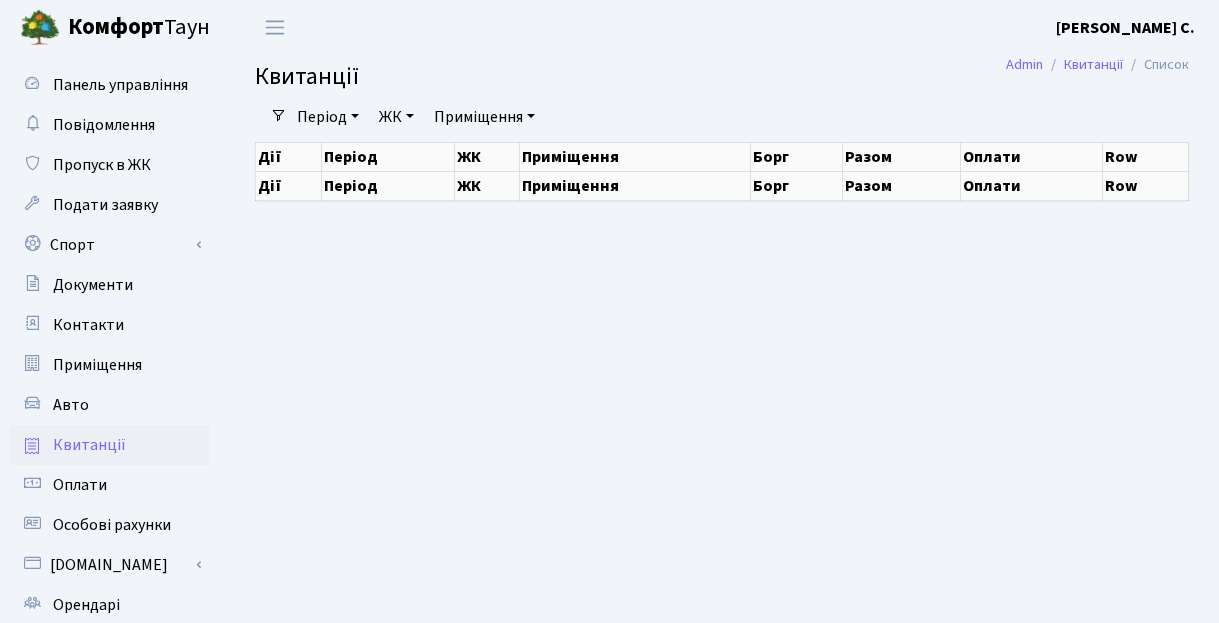 scroll, scrollTop: 0, scrollLeft: 0, axis: both 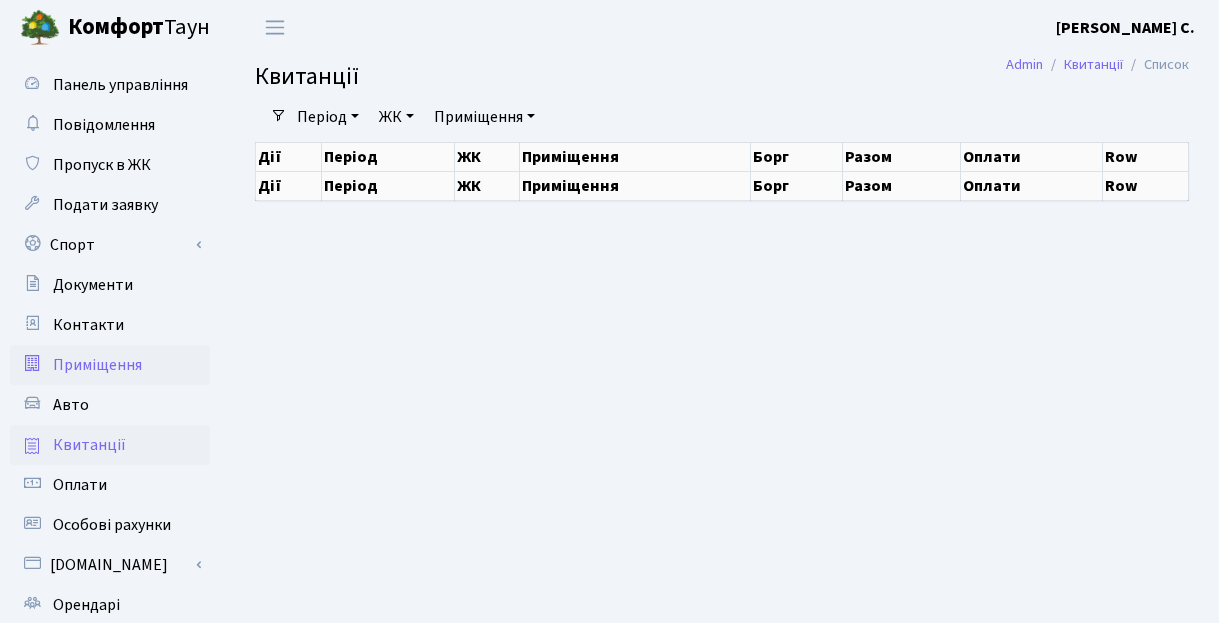 select on "25" 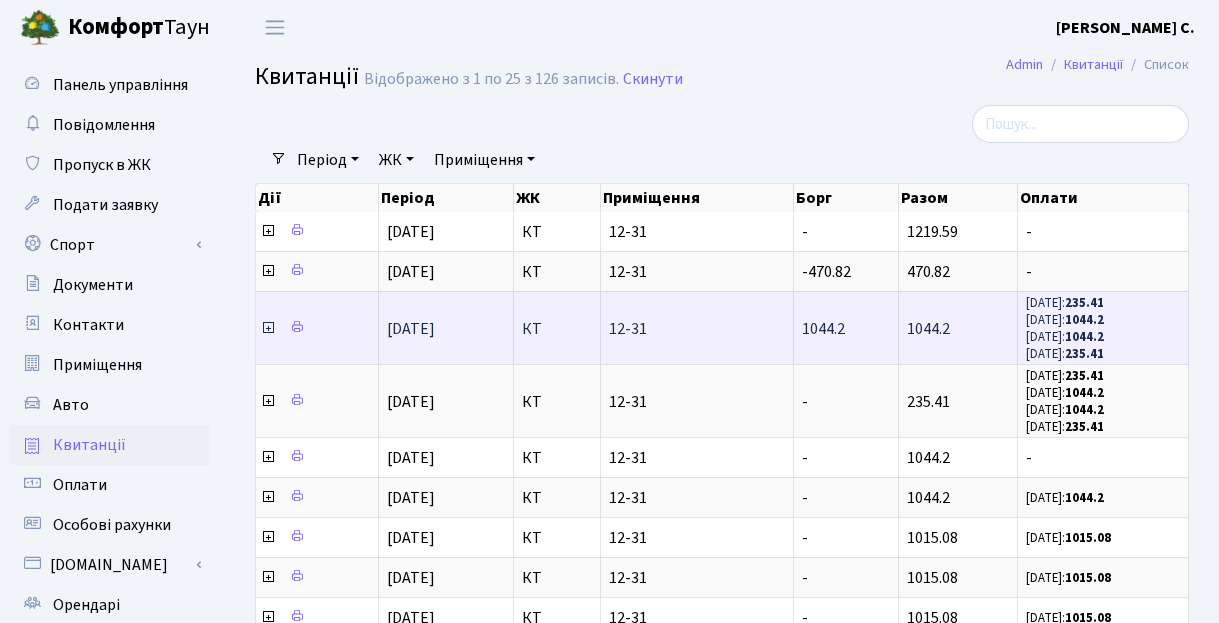 click on "1044.2" at bounding box center [958, 327] 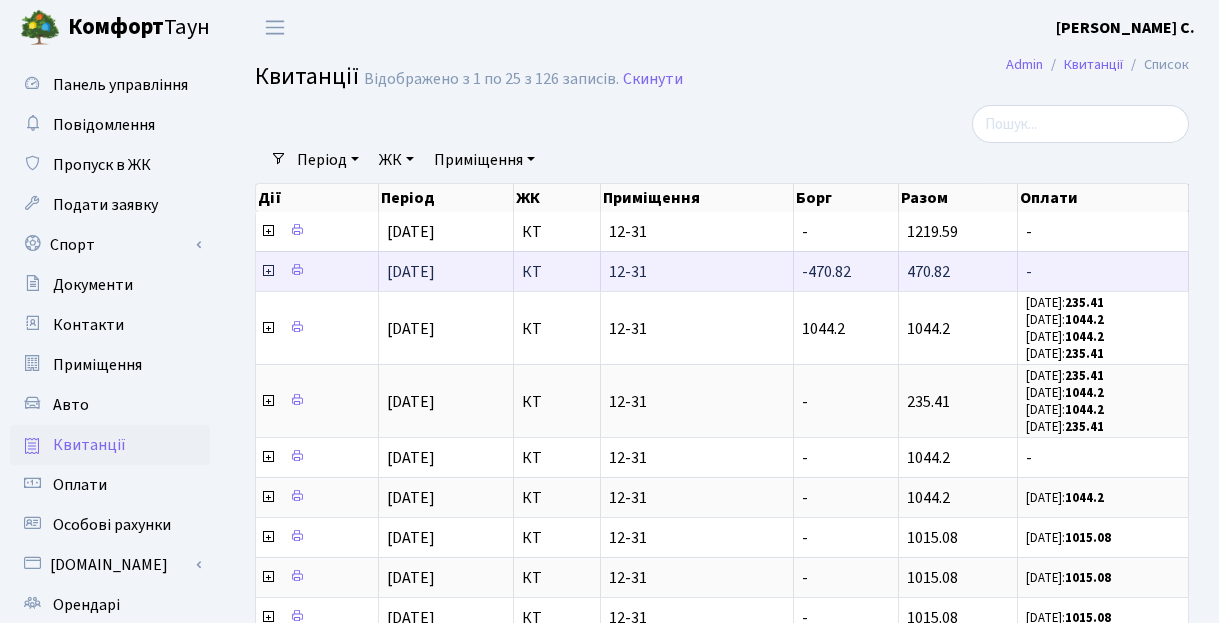 click on "-" at bounding box center [1103, 271] 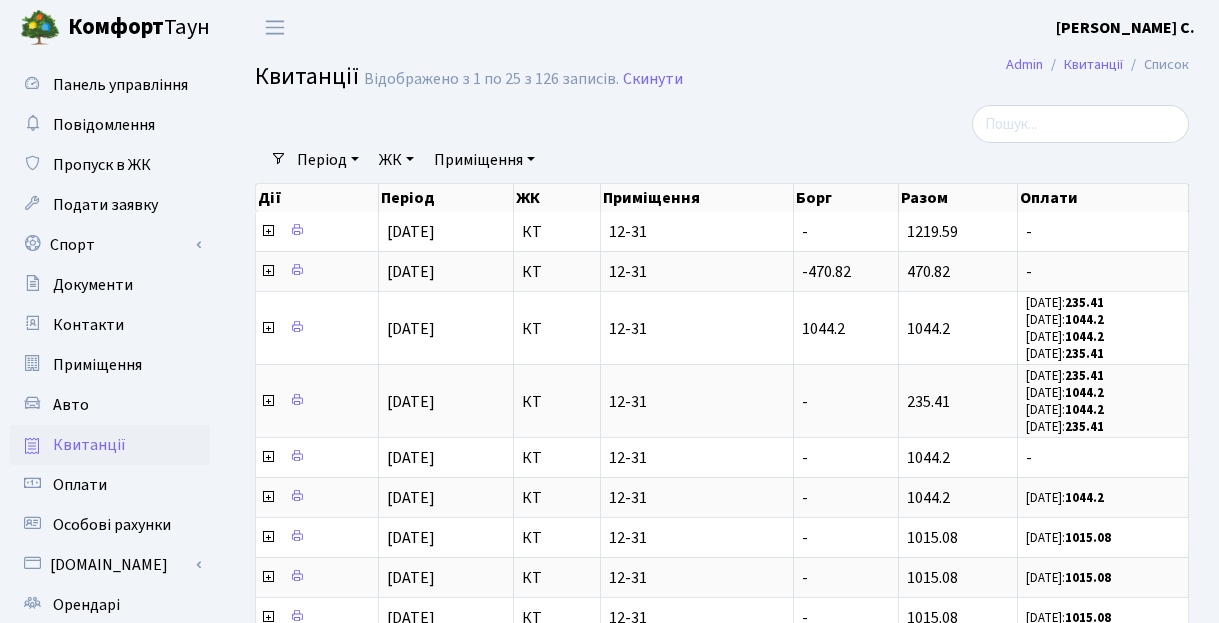 click on "Приміщення" at bounding box center (484, 160) 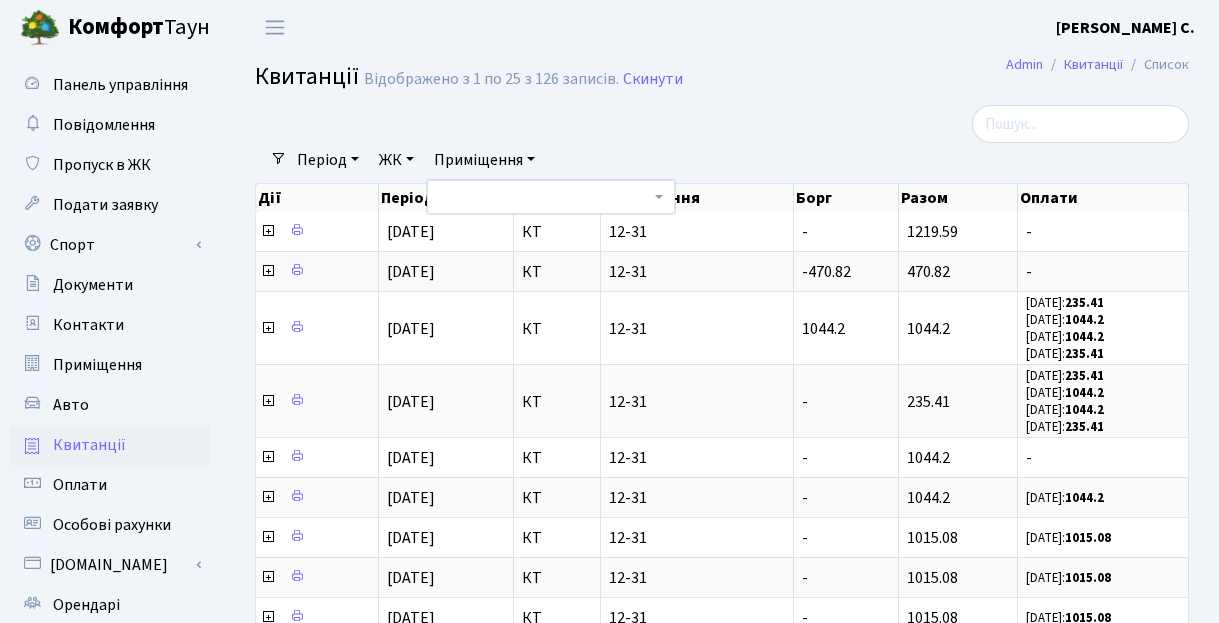 click on "Приміщення" at bounding box center (484, 160) 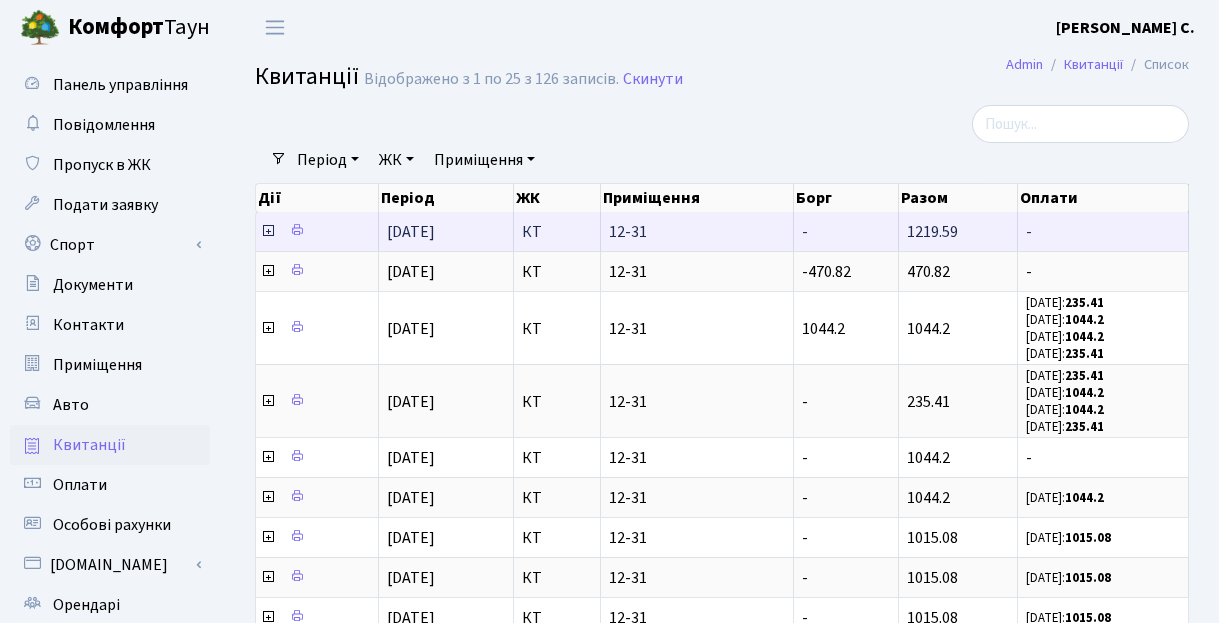 click on "12-31" at bounding box center [697, 232] 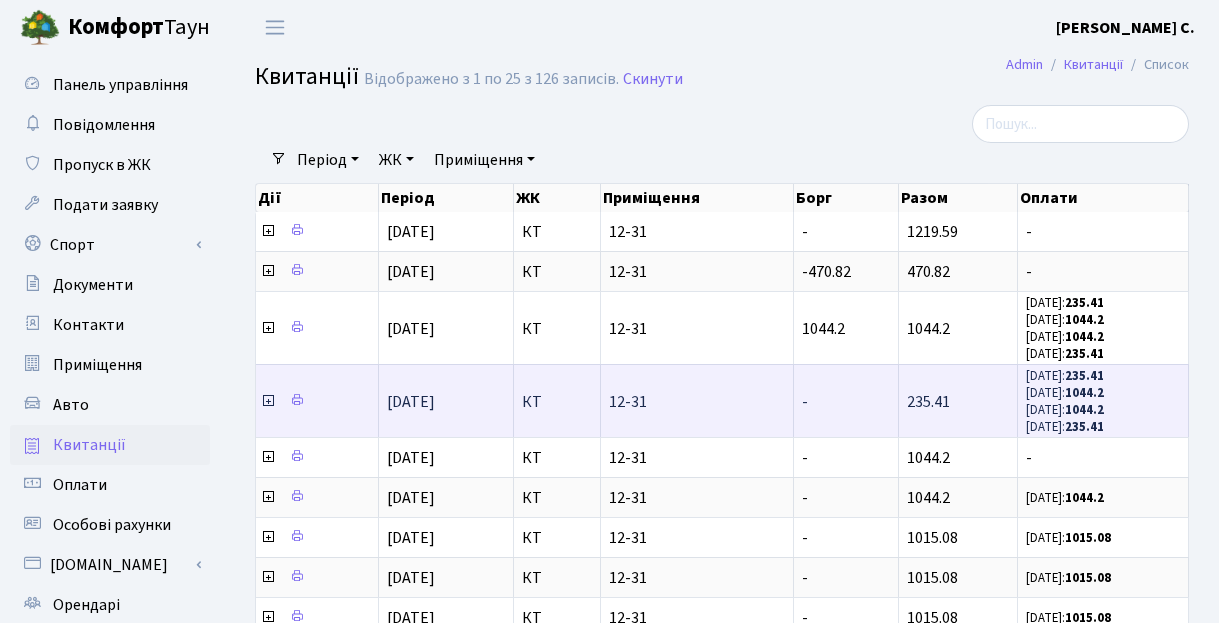 scroll, scrollTop: 1, scrollLeft: 0, axis: vertical 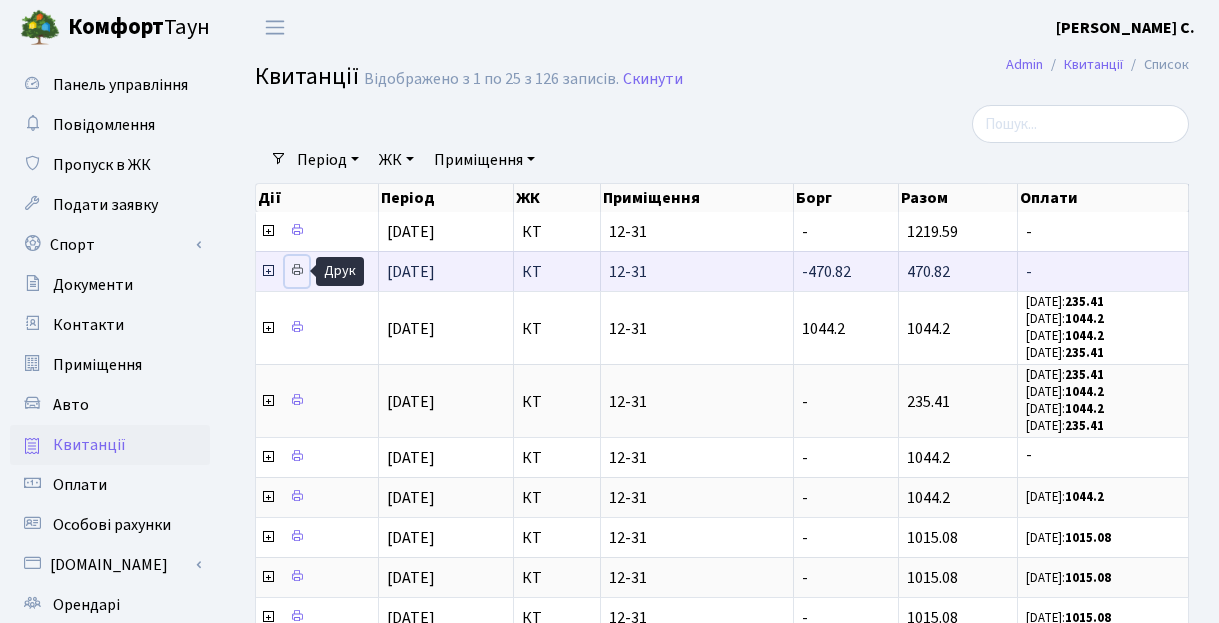 click at bounding box center (297, 270) 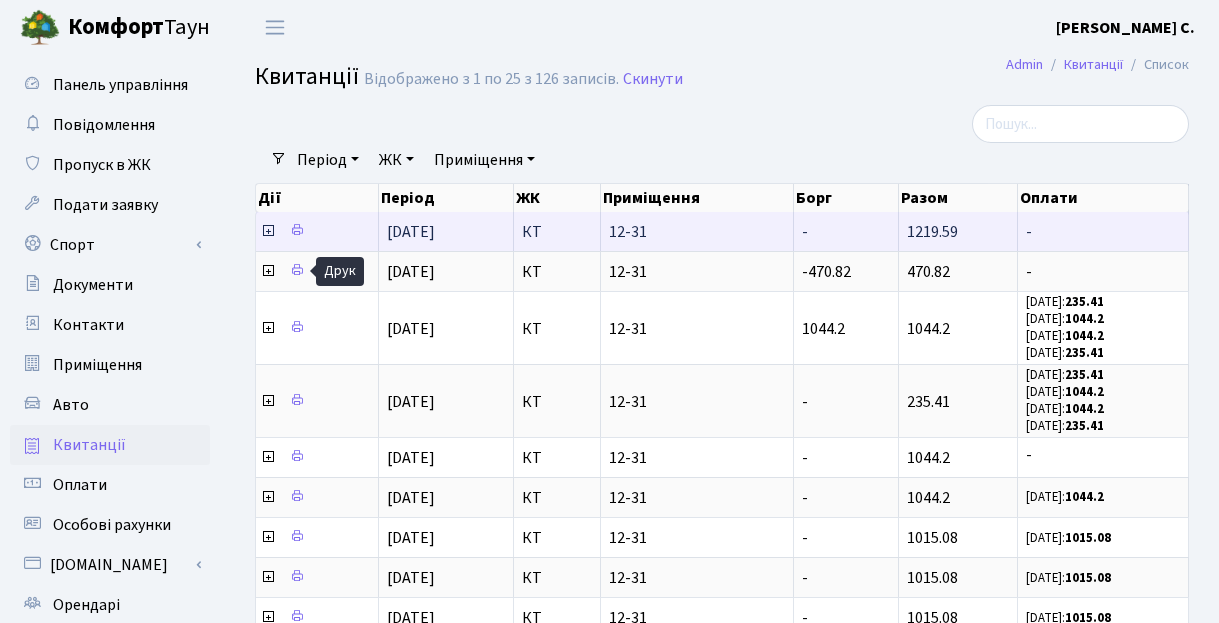 click on "-" at bounding box center (1103, 231) 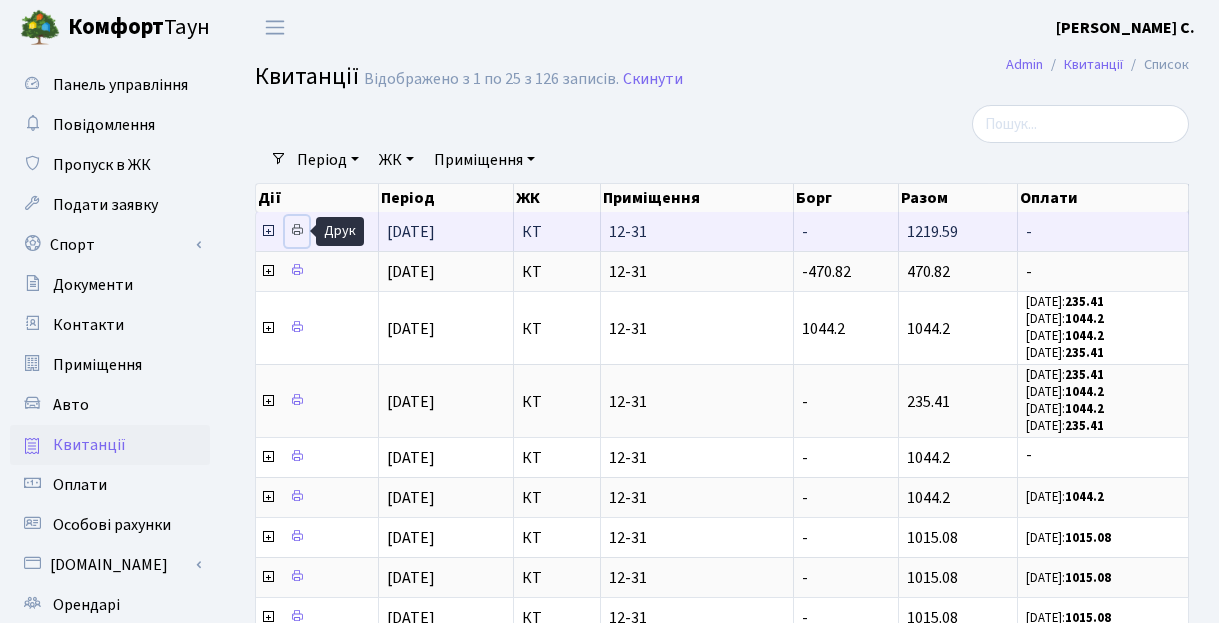 click at bounding box center [297, 230] 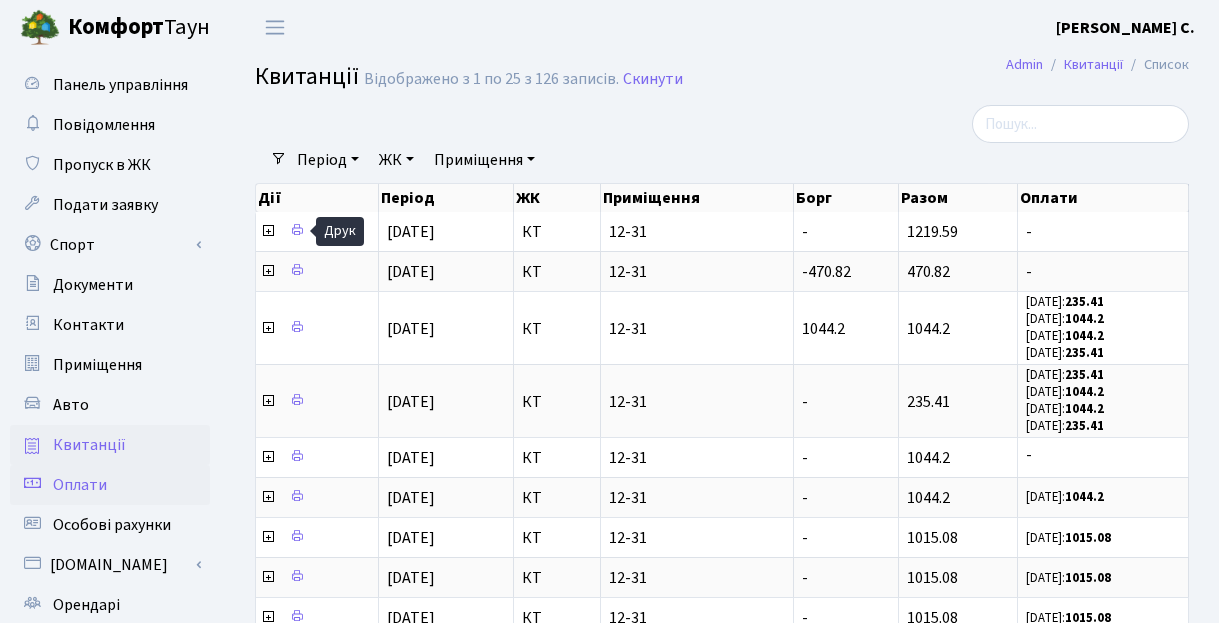 click on "Оплати" at bounding box center [110, 485] 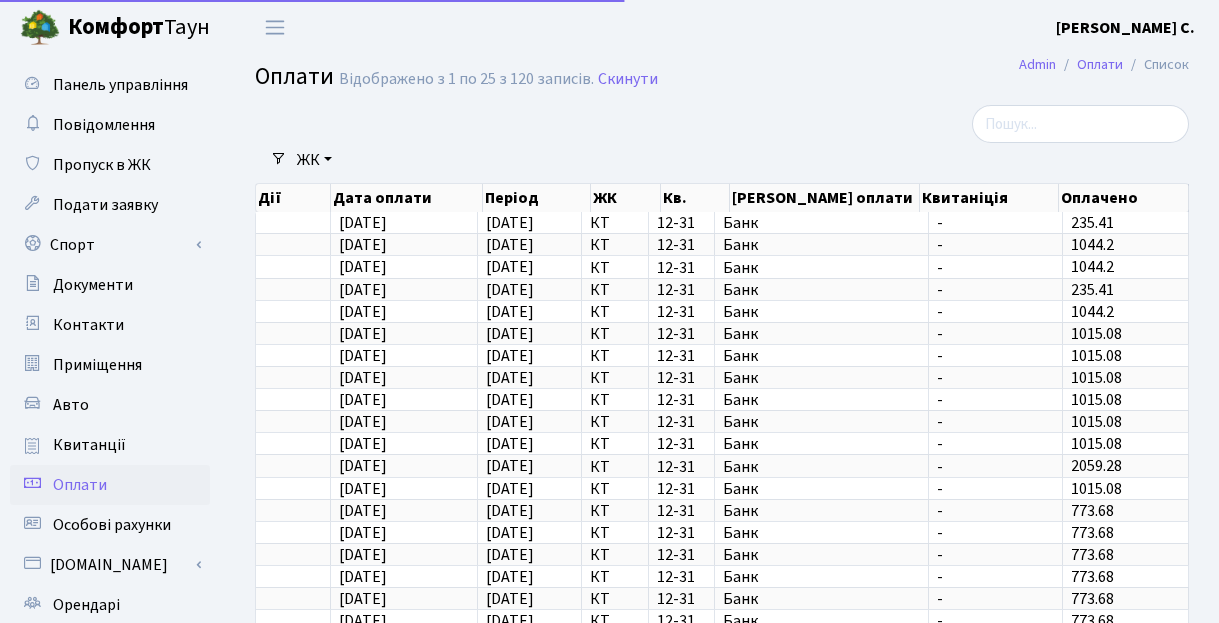 select on "25" 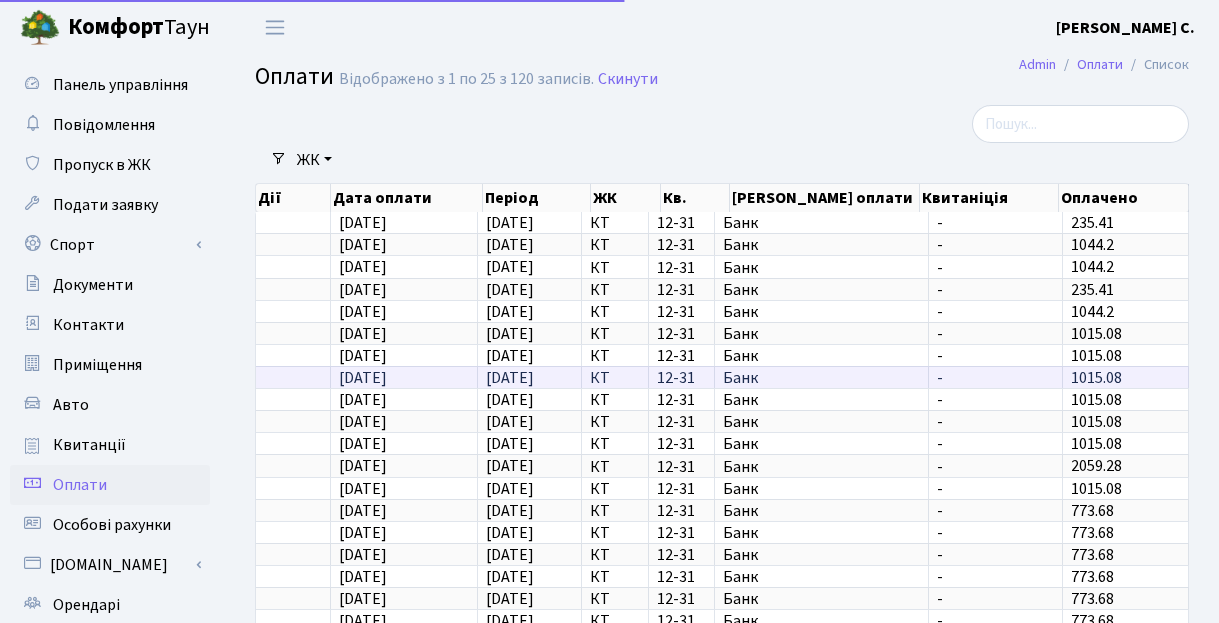 scroll, scrollTop: 0, scrollLeft: 0, axis: both 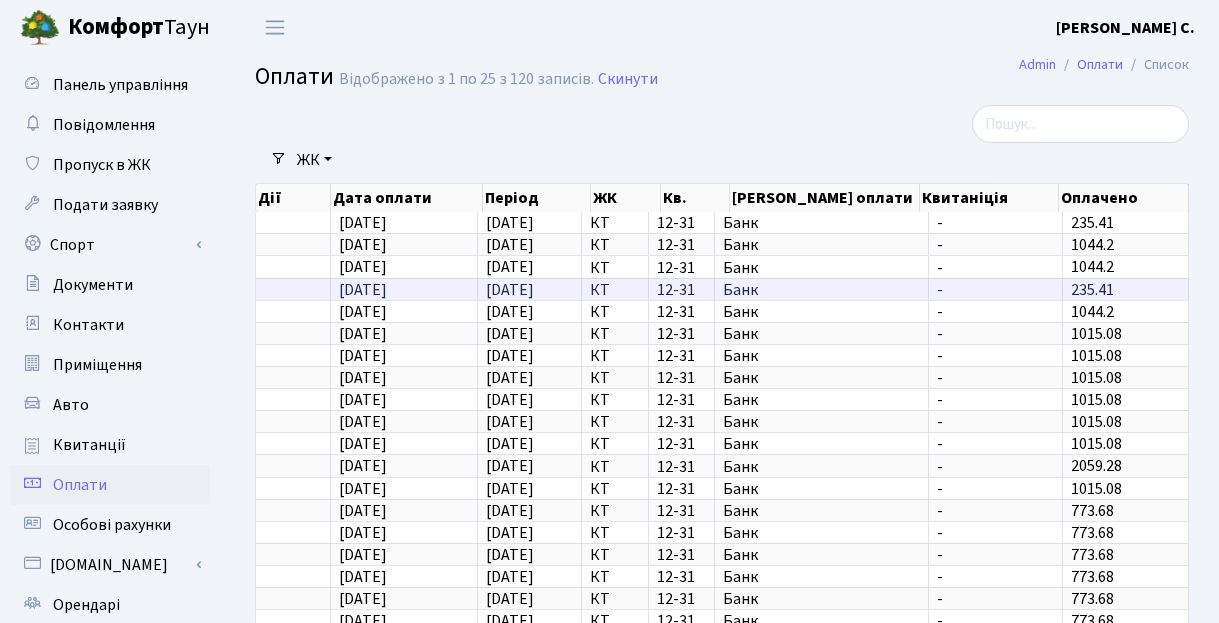 click on "Банк" at bounding box center [821, 290] 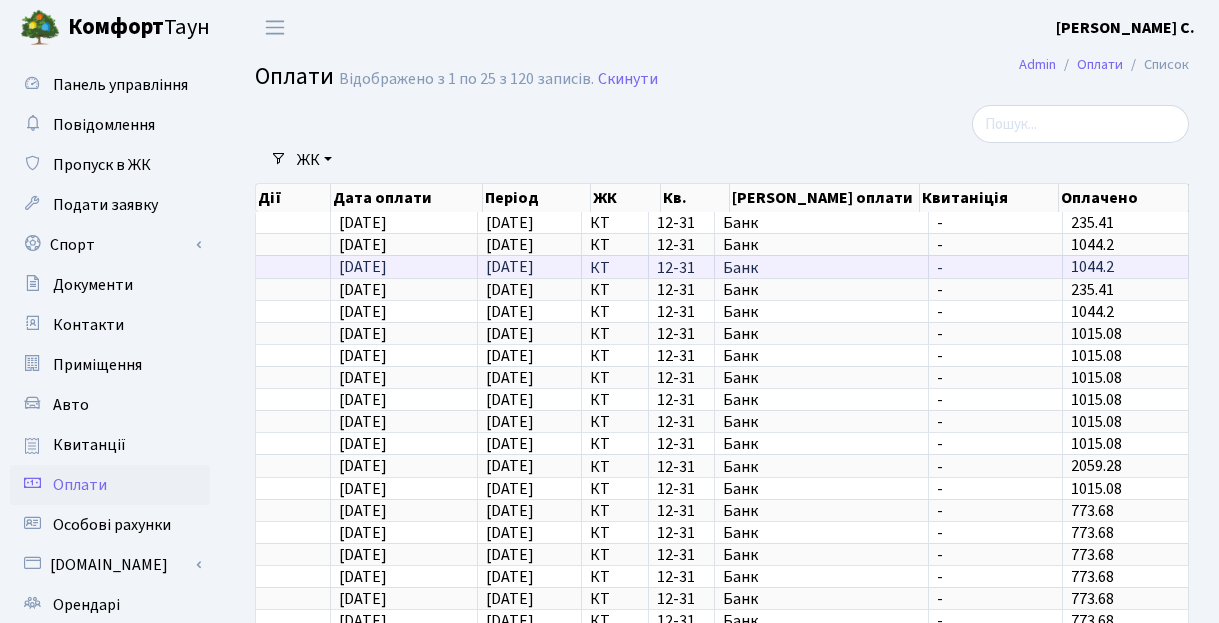 click on "-" at bounding box center (995, 268) 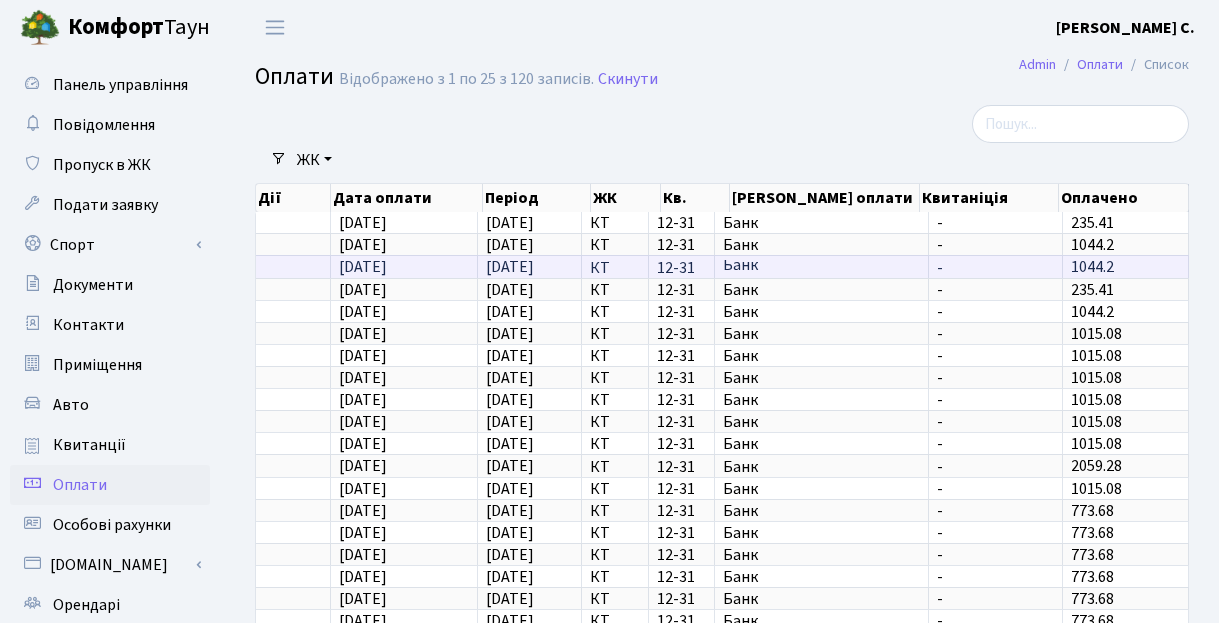scroll, scrollTop: 0, scrollLeft: 0, axis: both 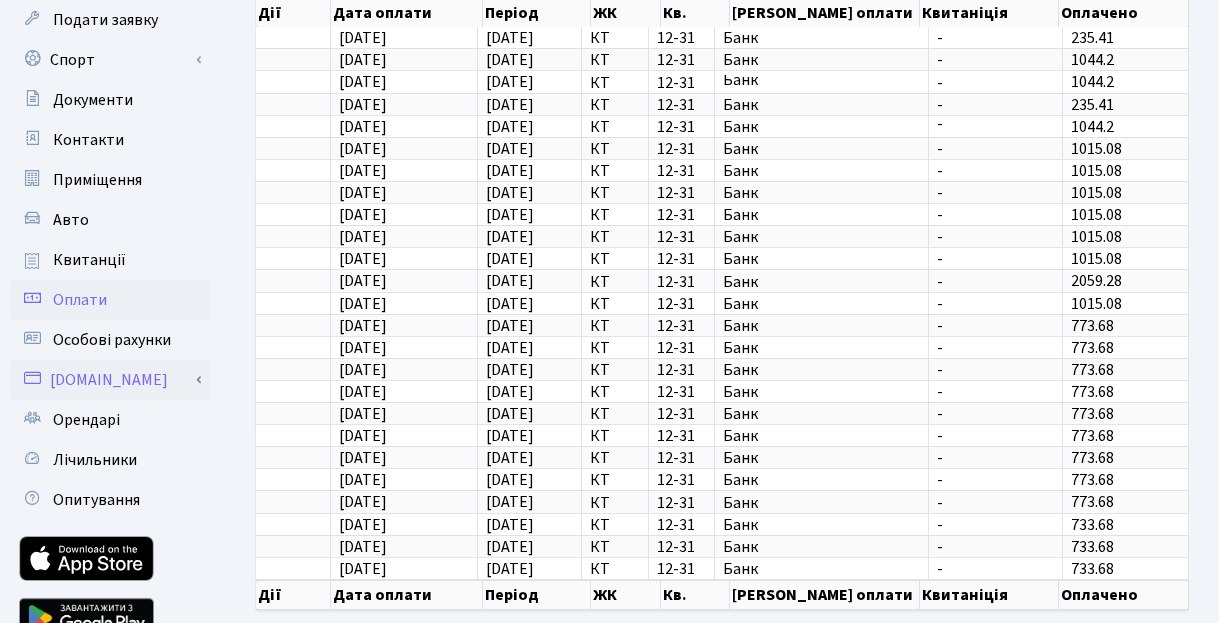 click on "[DOMAIN_NAME]" at bounding box center [110, 380] 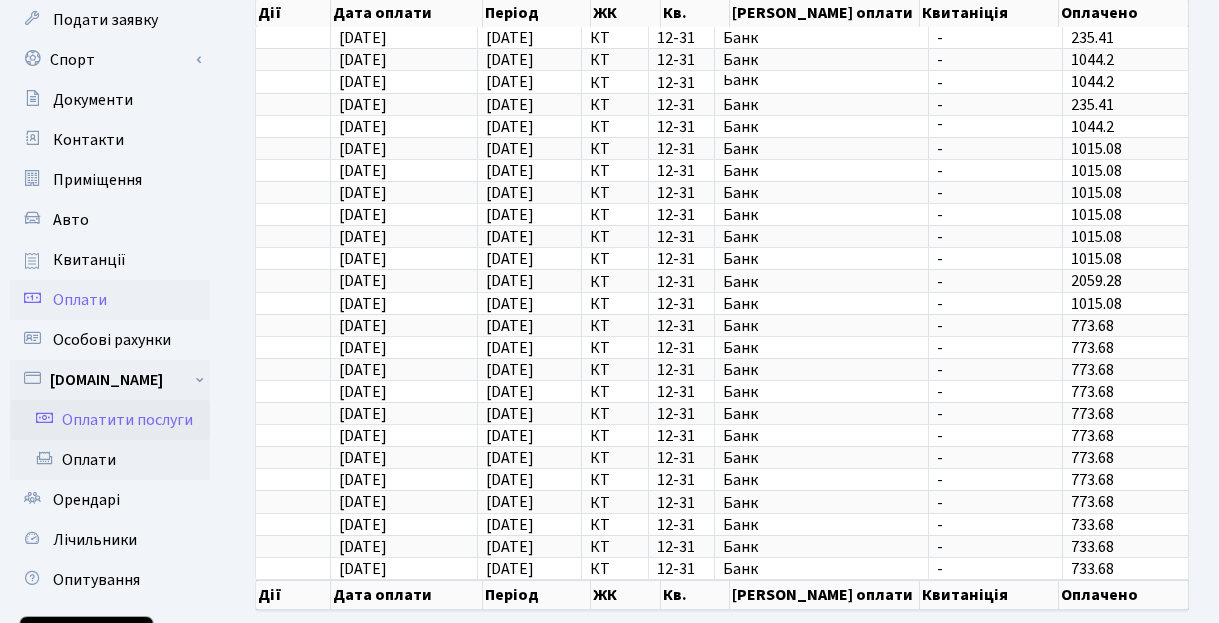 click on "Оплатити послуги" at bounding box center (110, 420) 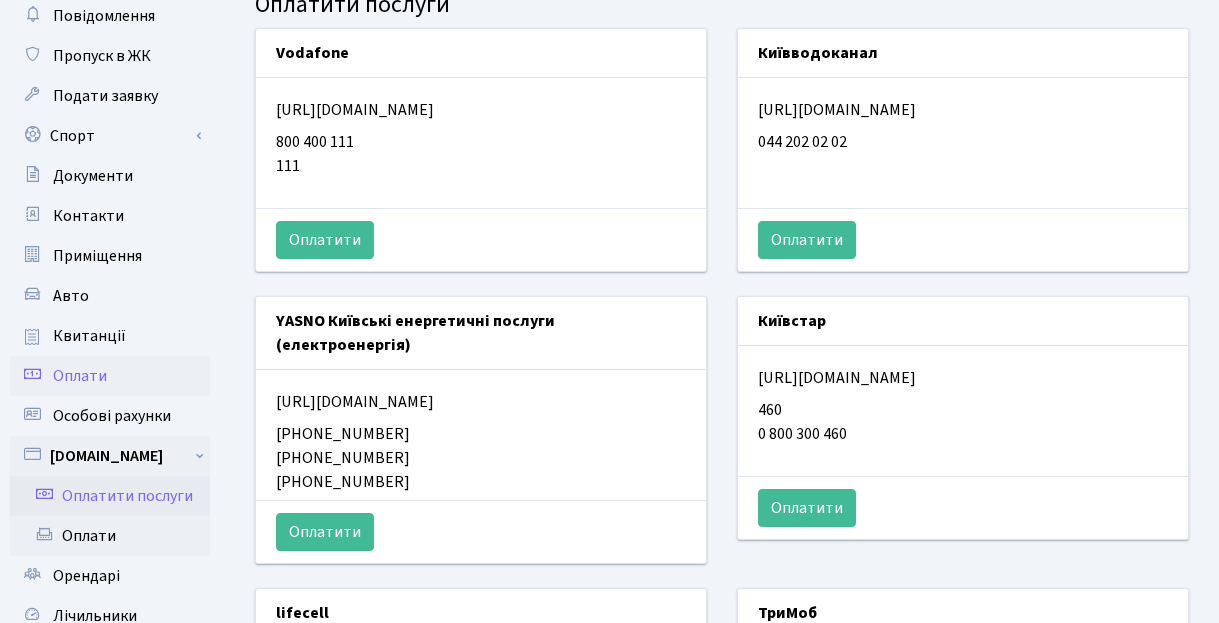 scroll, scrollTop: 124, scrollLeft: 0, axis: vertical 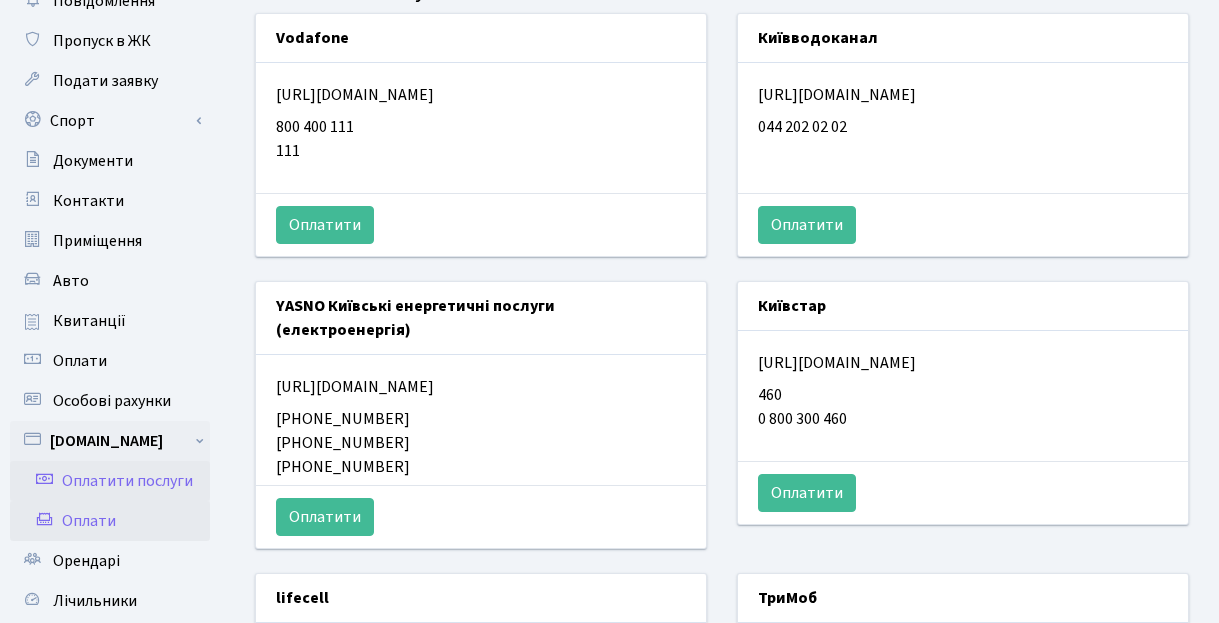 click on "Оплати" at bounding box center [110, 521] 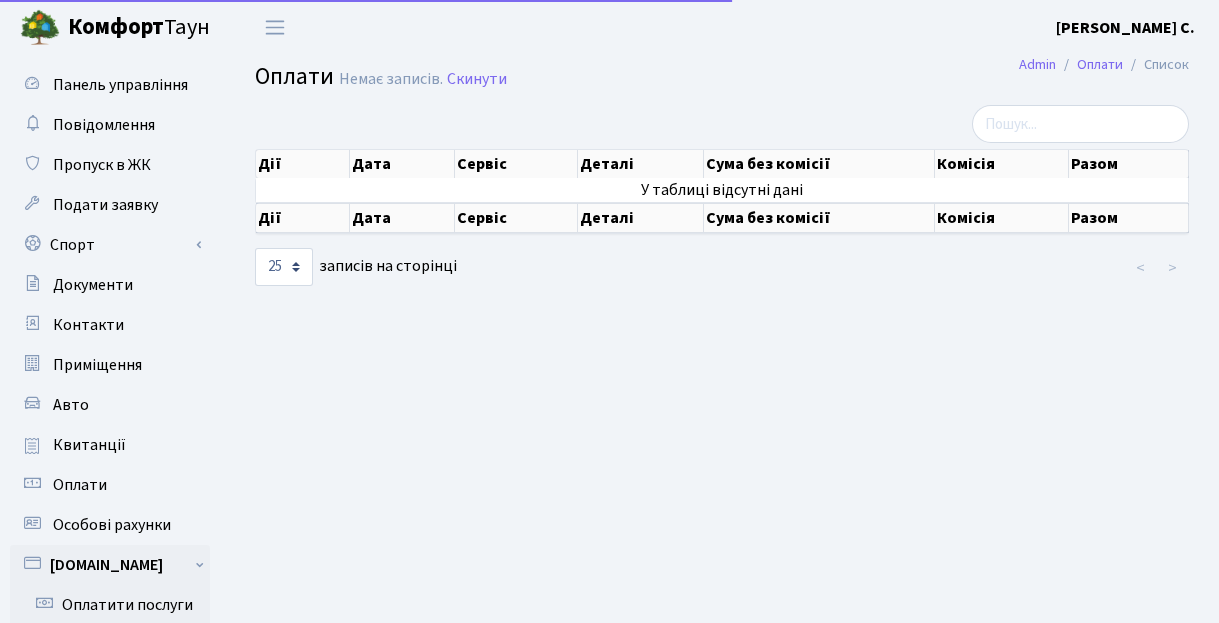 select on "25" 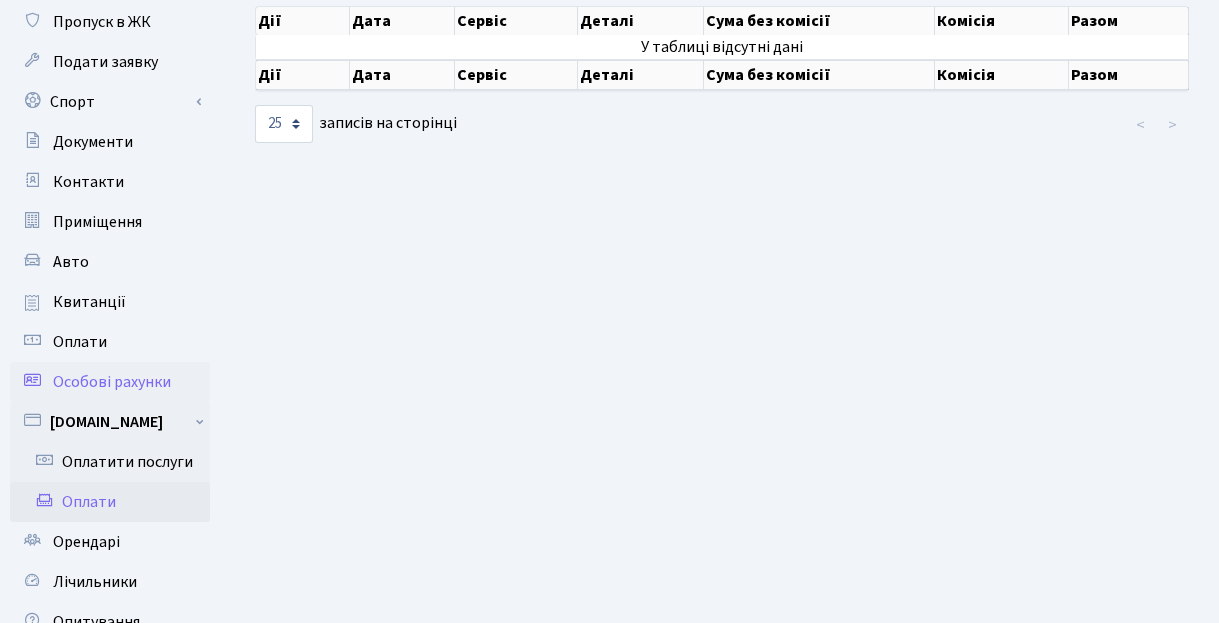 scroll, scrollTop: 146, scrollLeft: 0, axis: vertical 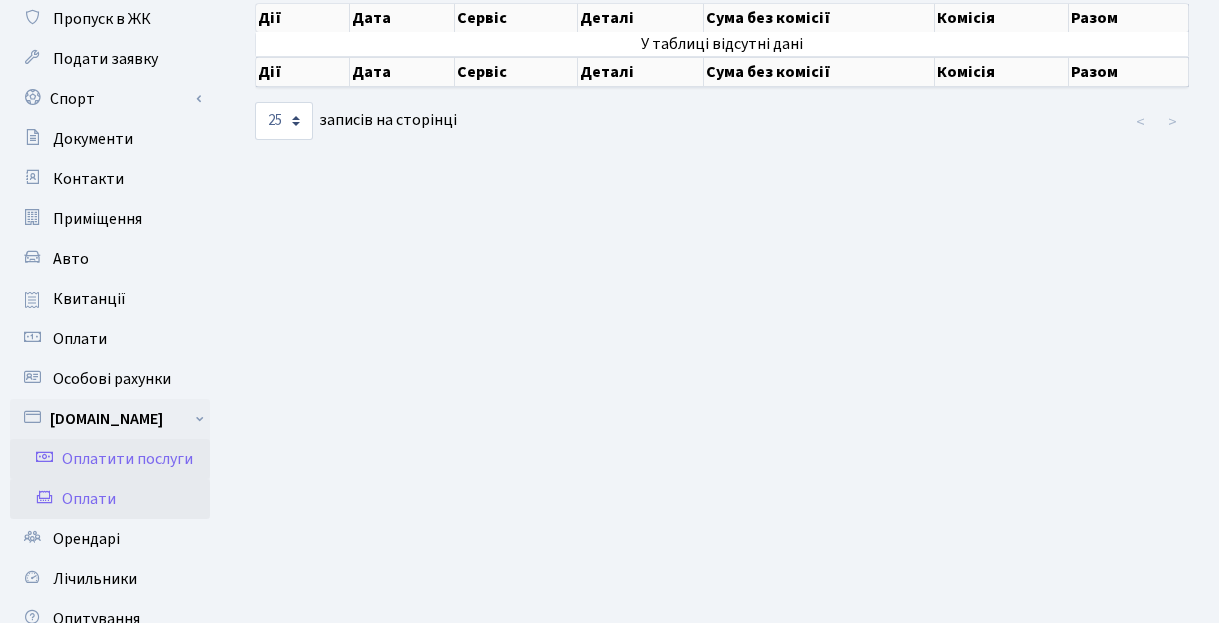 click on "Оплатити послуги" at bounding box center (110, 459) 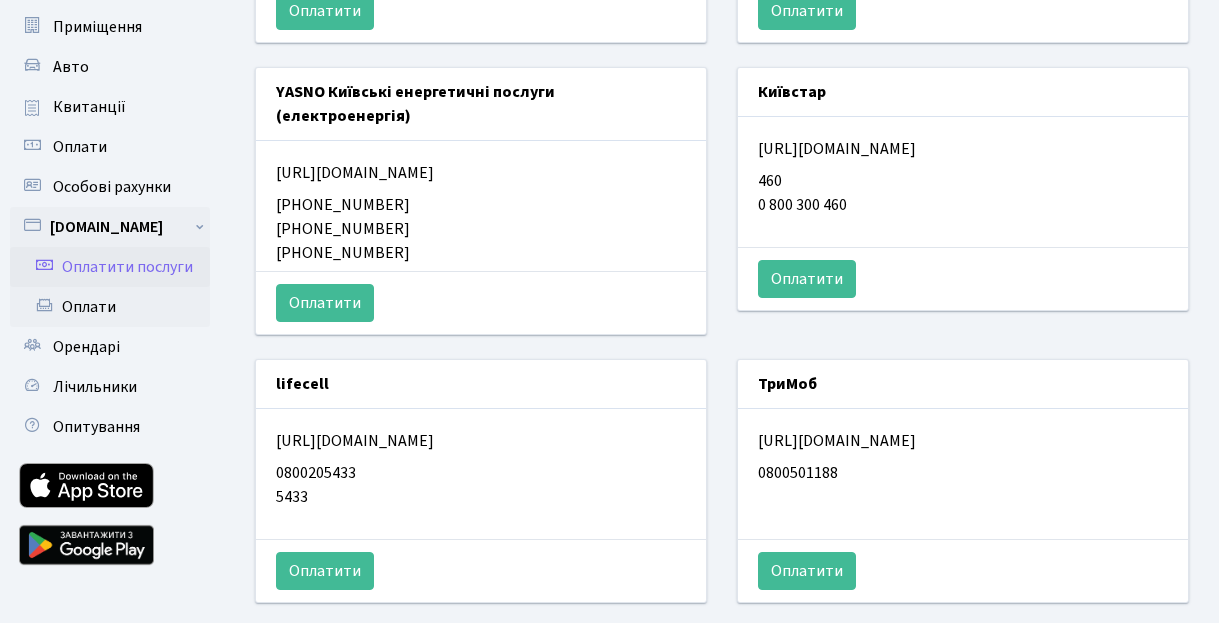 scroll, scrollTop: 0, scrollLeft: 0, axis: both 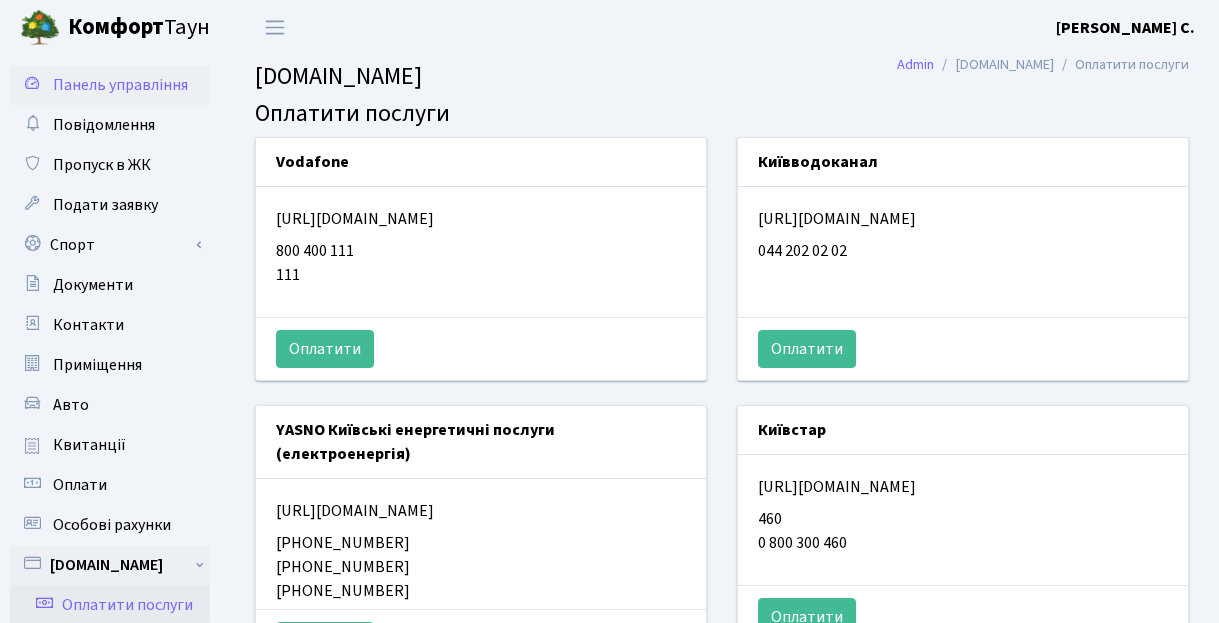 click on "Панель управління" at bounding box center [120, 85] 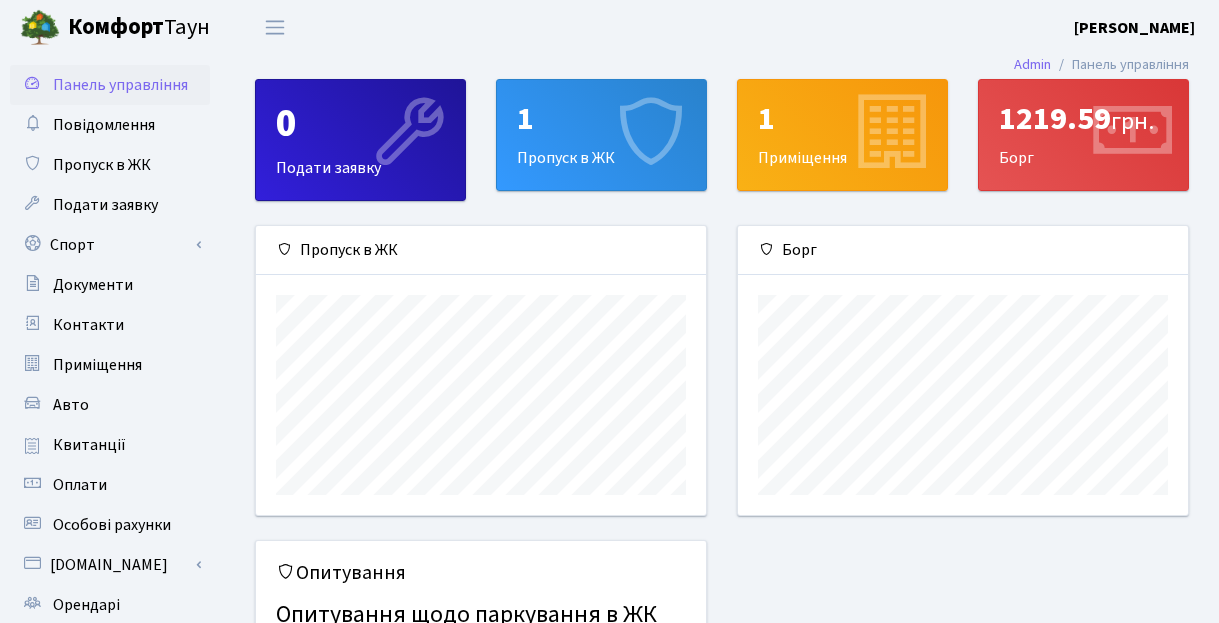 scroll, scrollTop: 0, scrollLeft: 0, axis: both 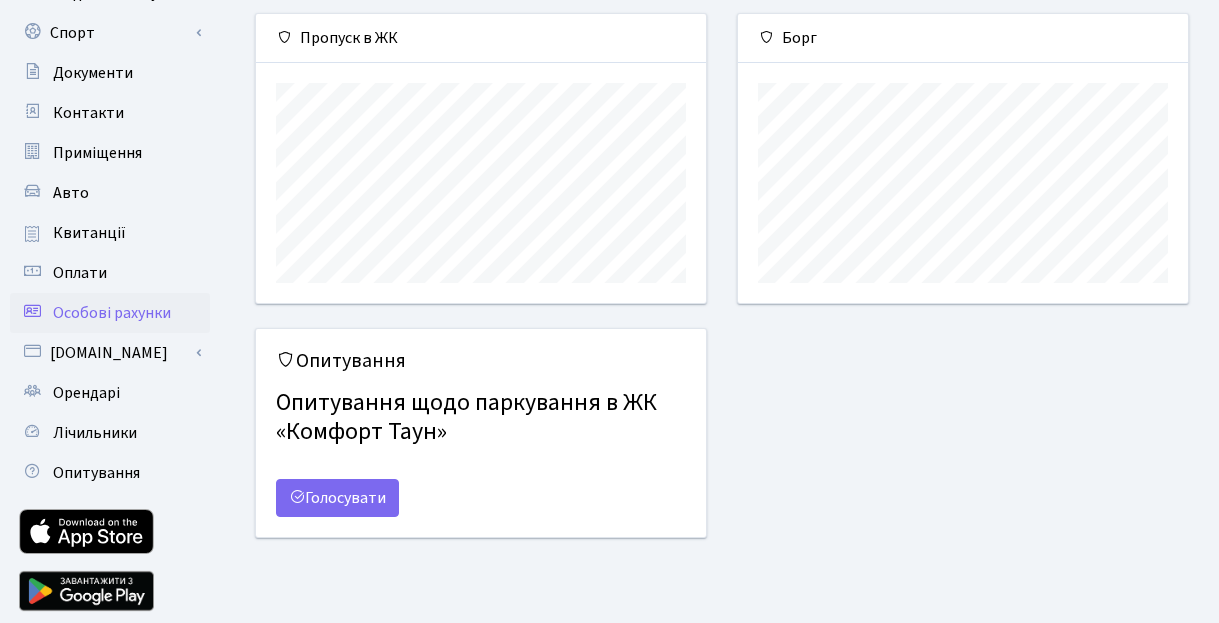 click on "Особові рахунки" at bounding box center (112, 313) 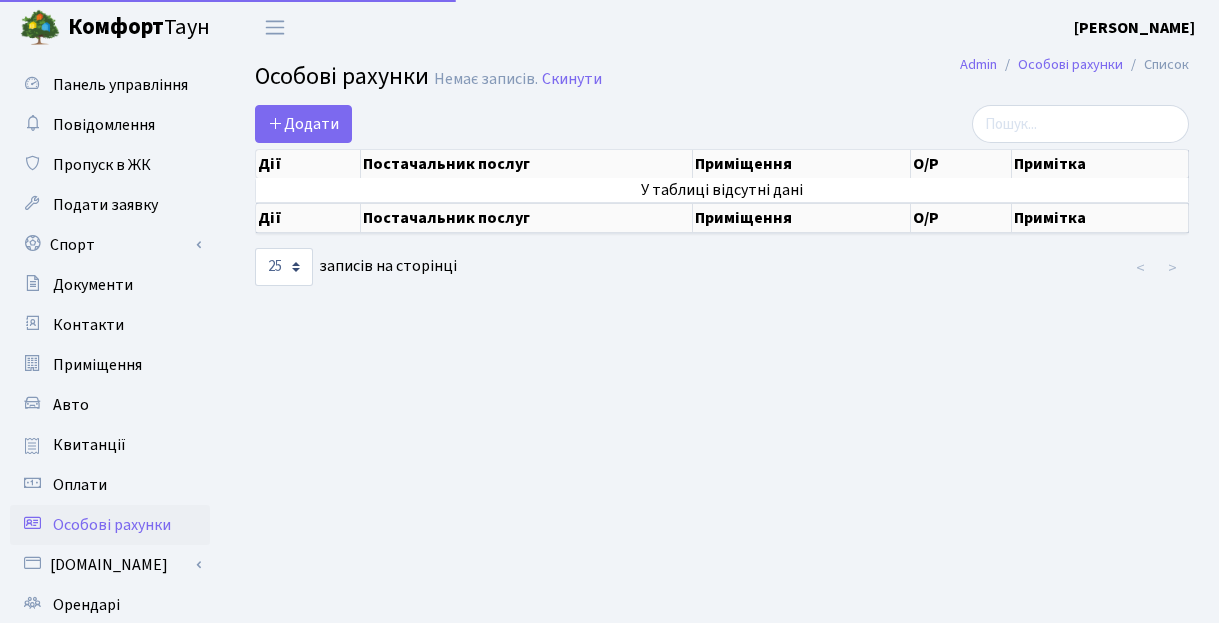 select on "25" 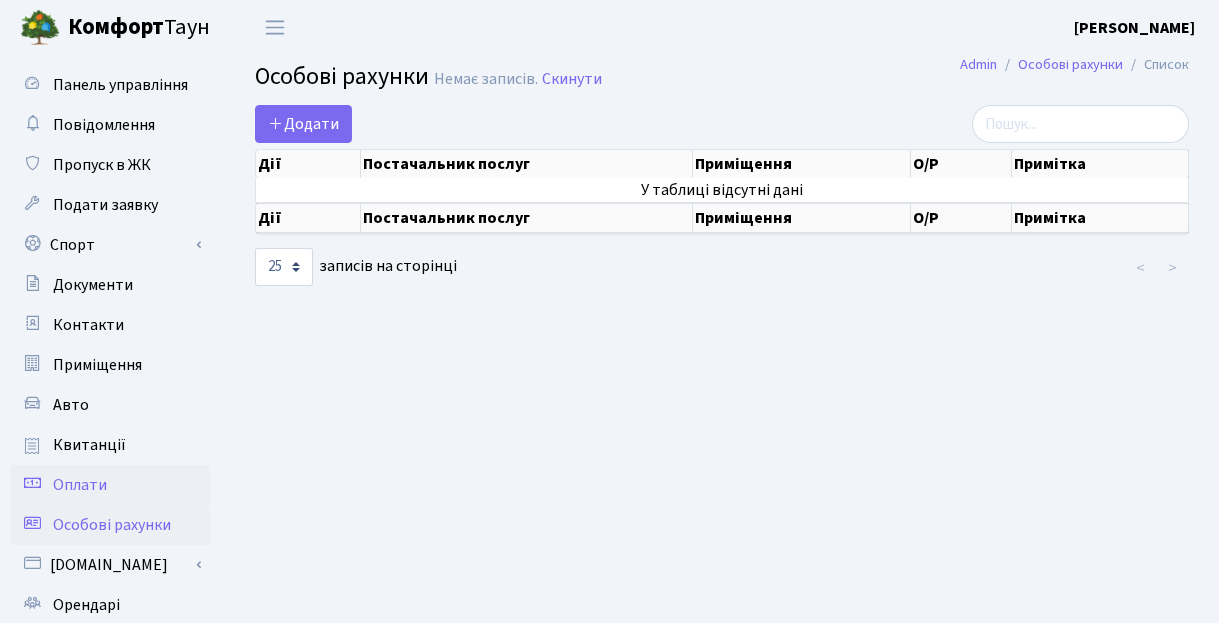 click on "Оплати" at bounding box center [80, 485] 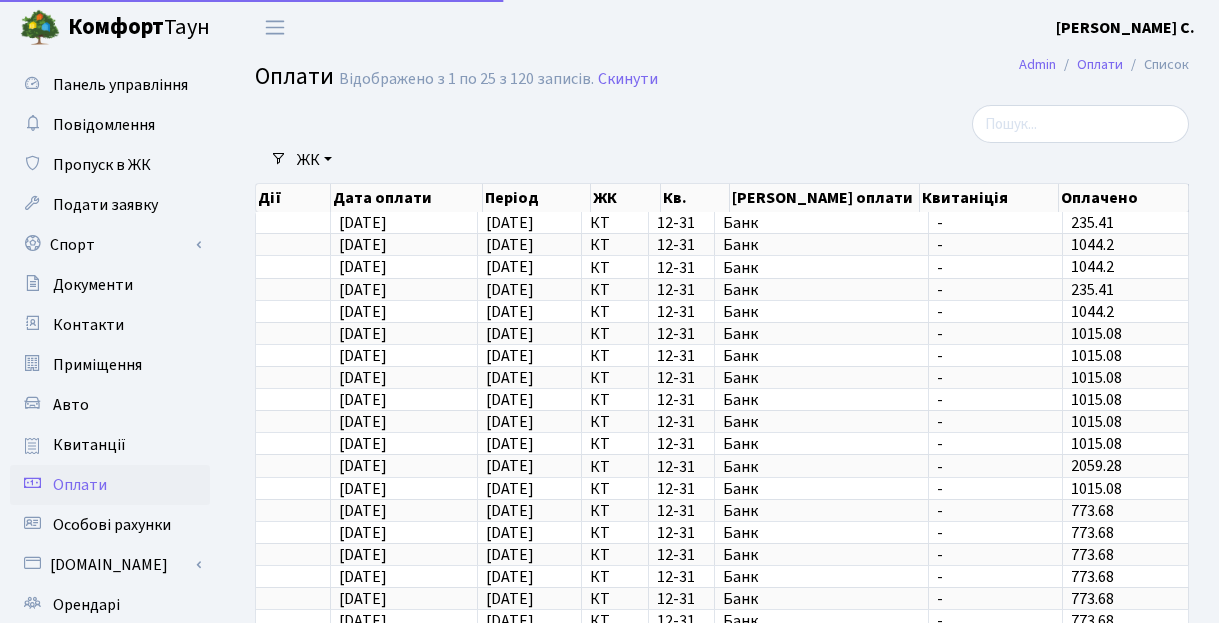 select on "25" 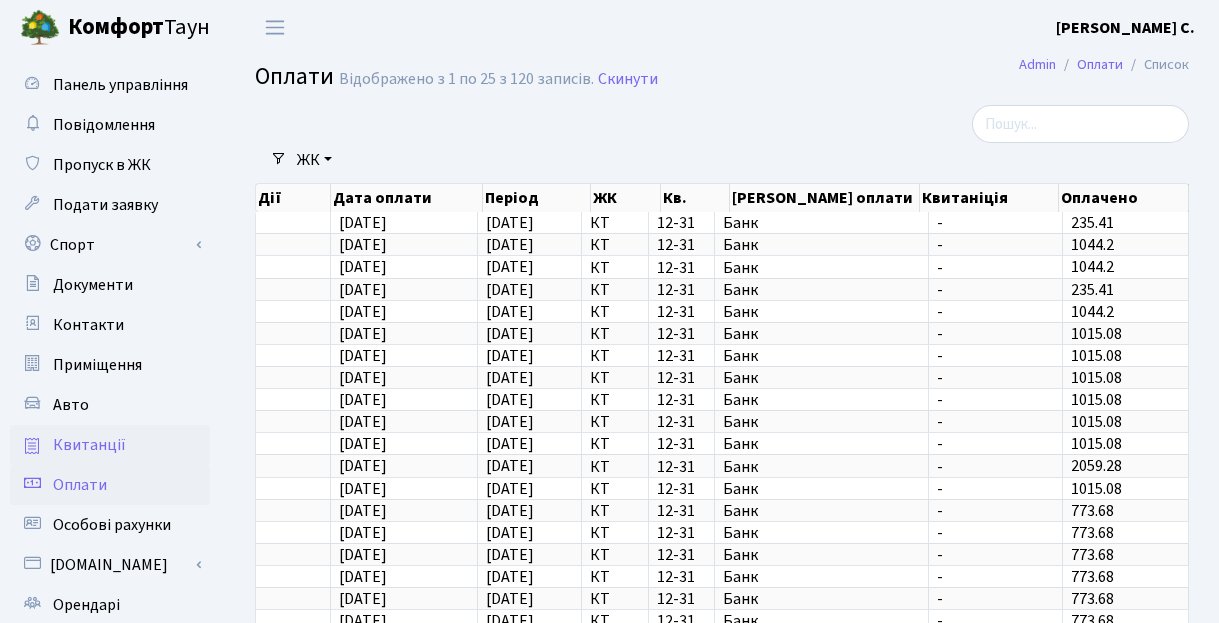click on "Квитанції" at bounding box center [89, 445] 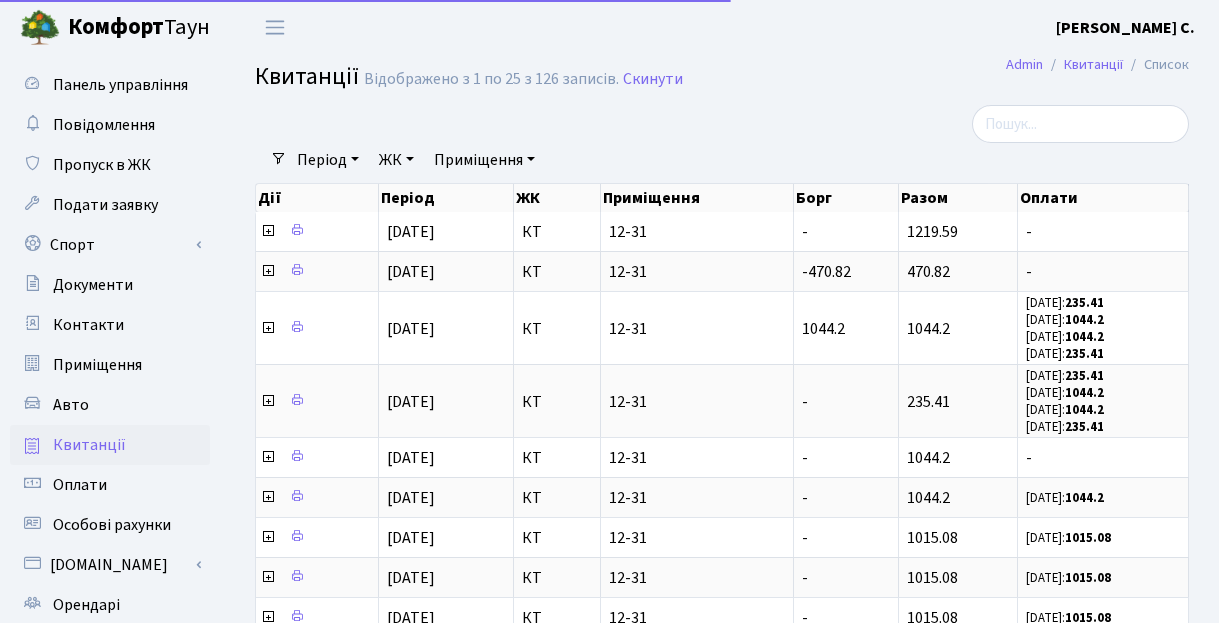 select on "25" 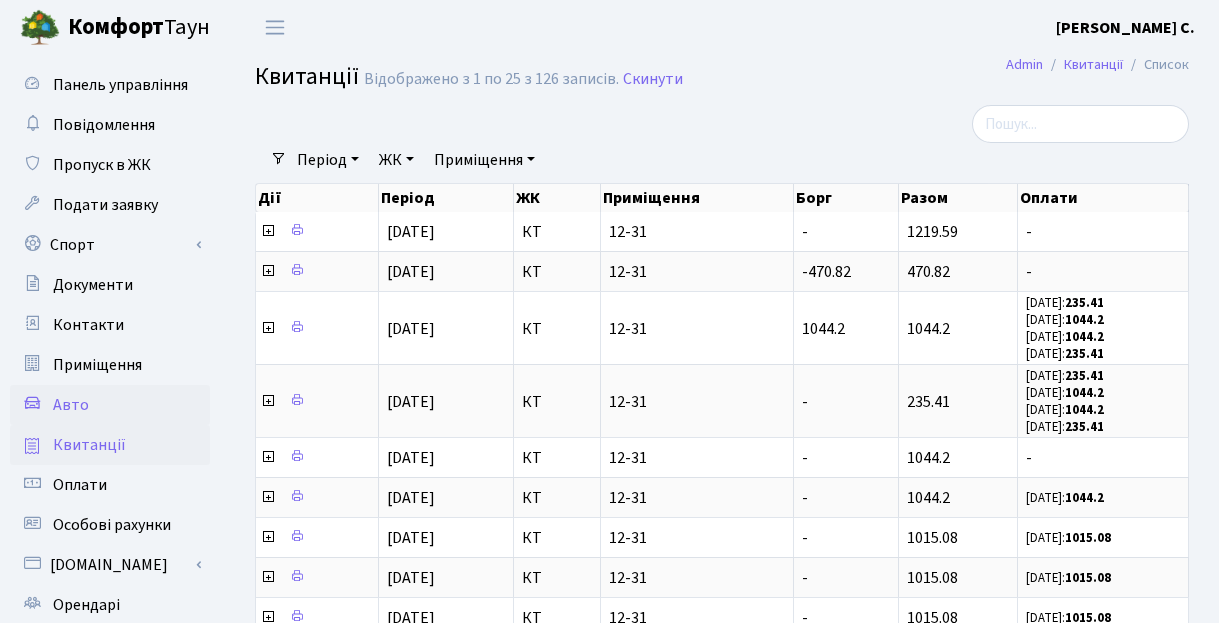 click on "Авто" at bounding box center [71, 405] 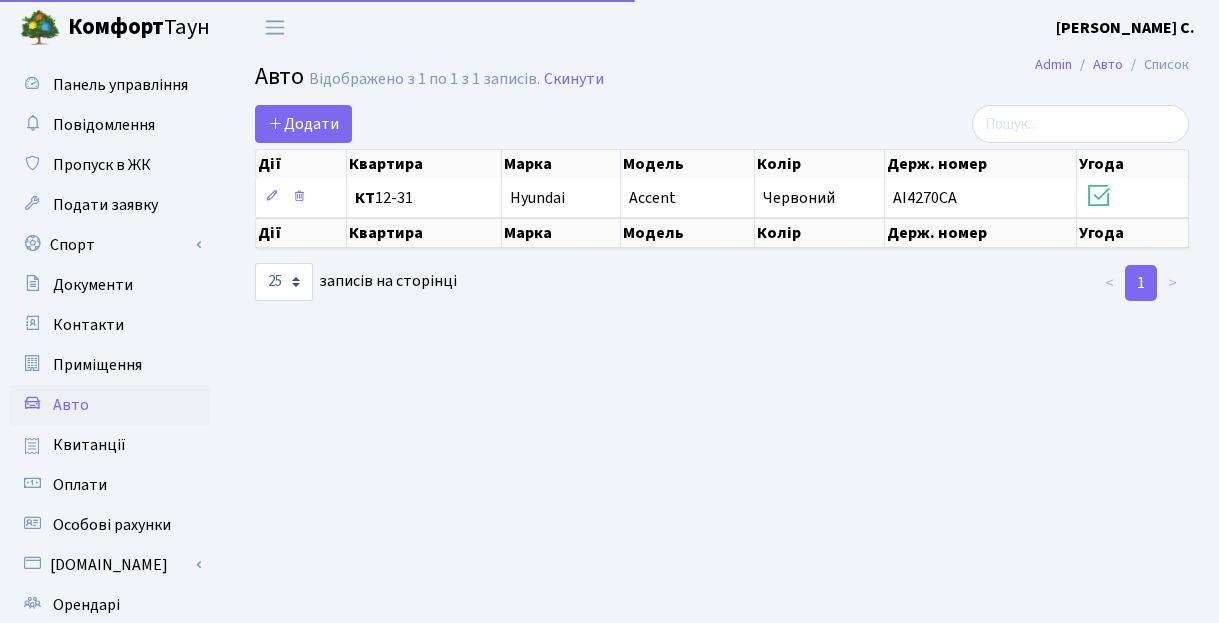 select on "25" 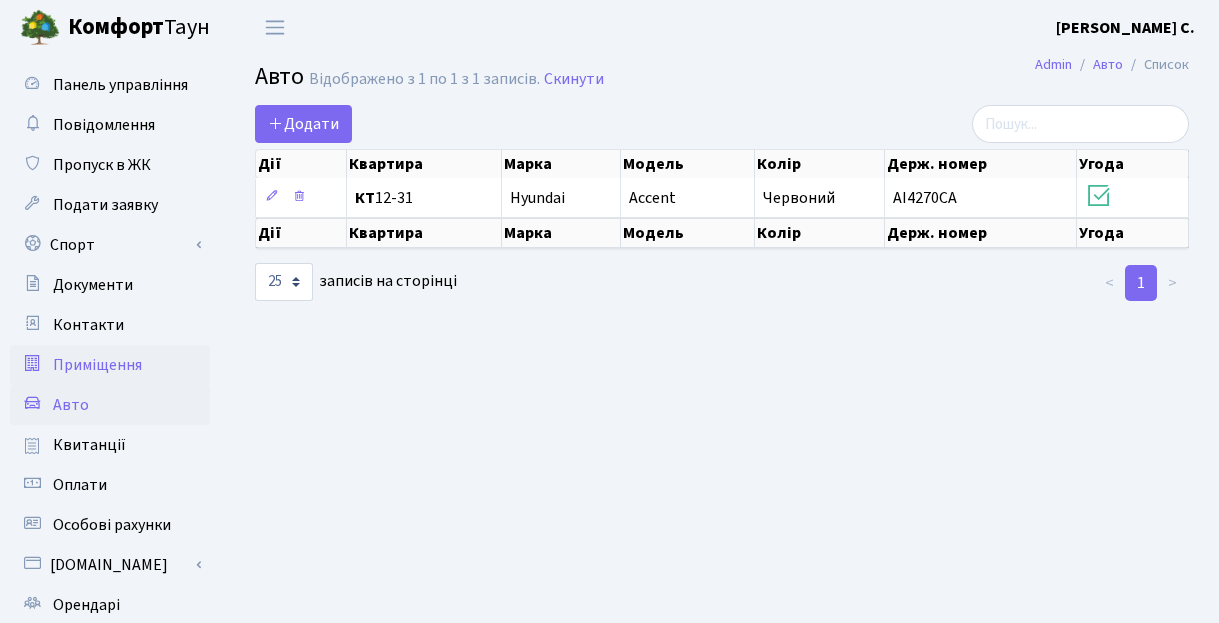 click on "Приміщення" at bounding box center (97, 365) 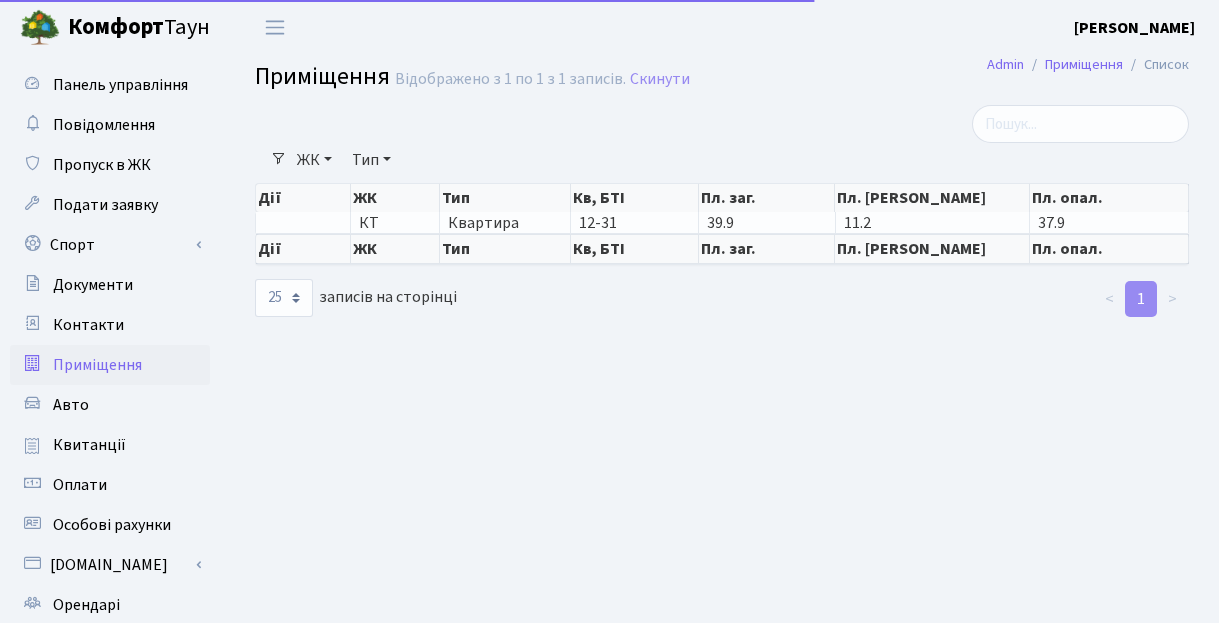 select on "25" 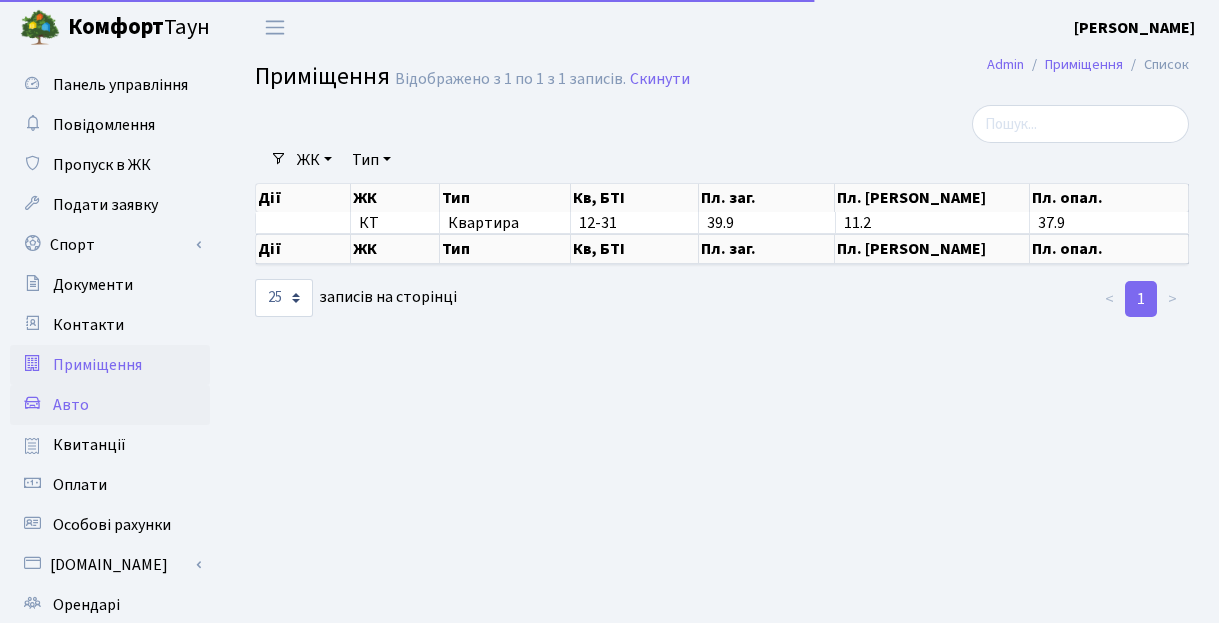 scroll, scrollTop: 0, scrollLeft: 0, axis: both 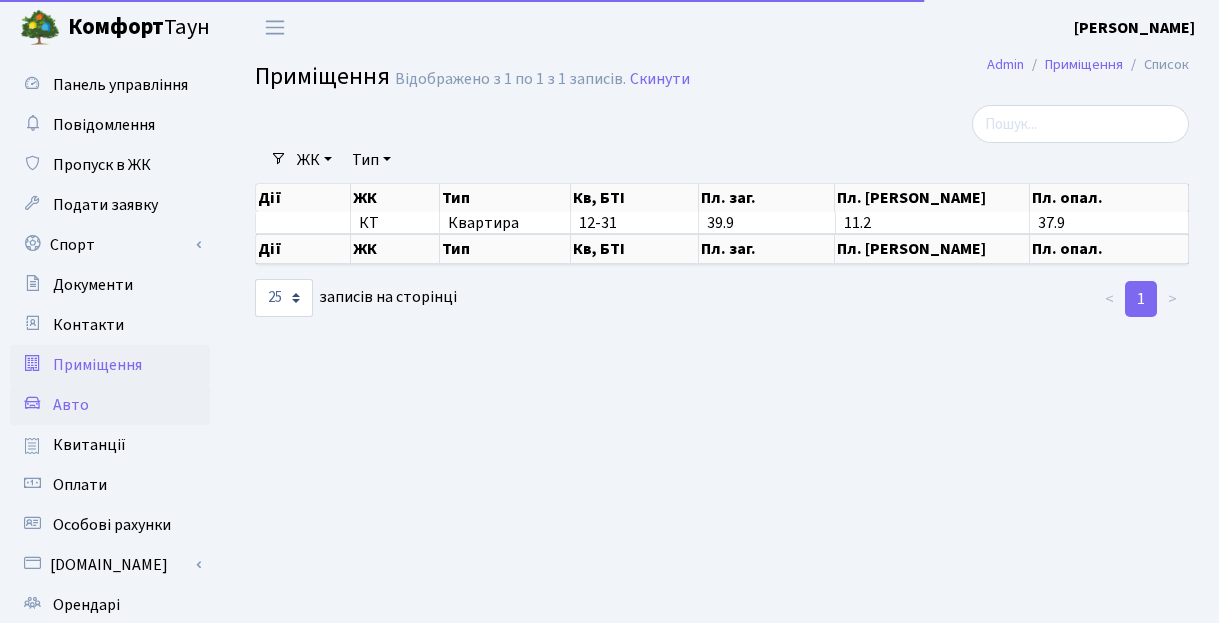 click on "Авто" at bounding box center [71, 405] 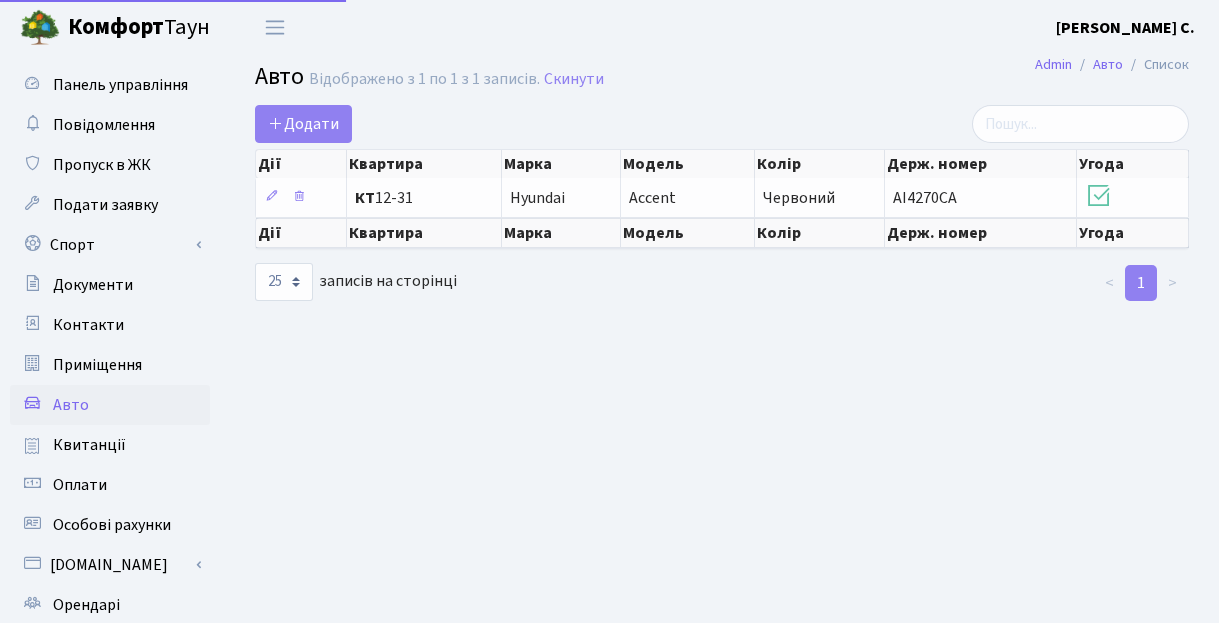 select on "25" 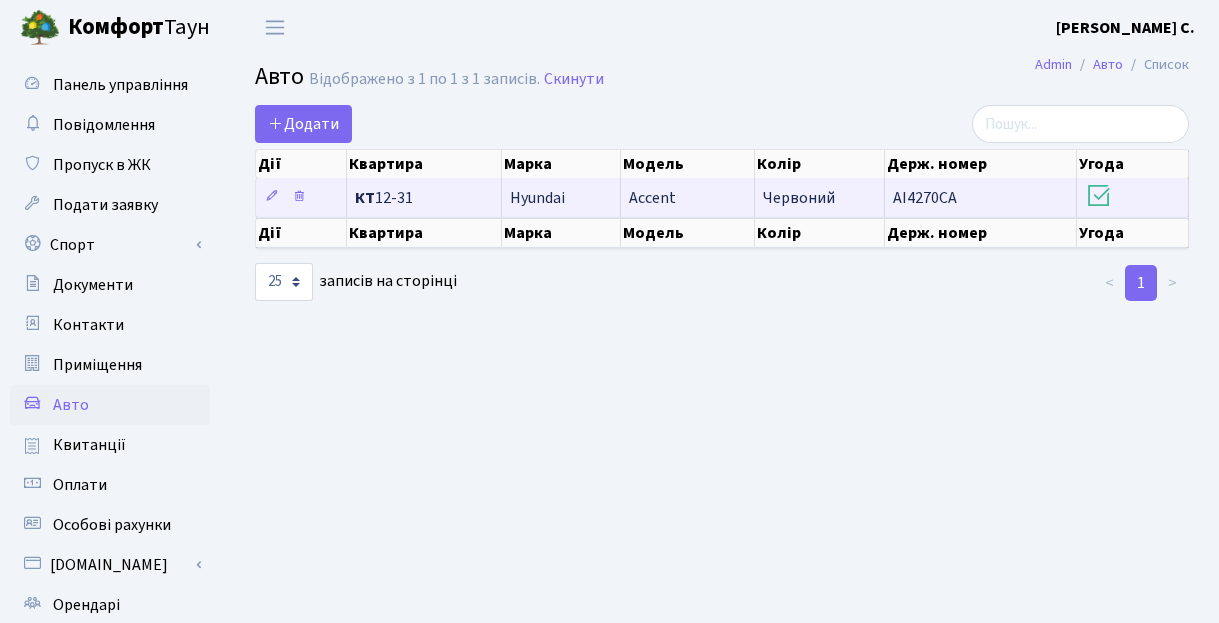 click on "AI4270CA" at bounding box center [925, 198] 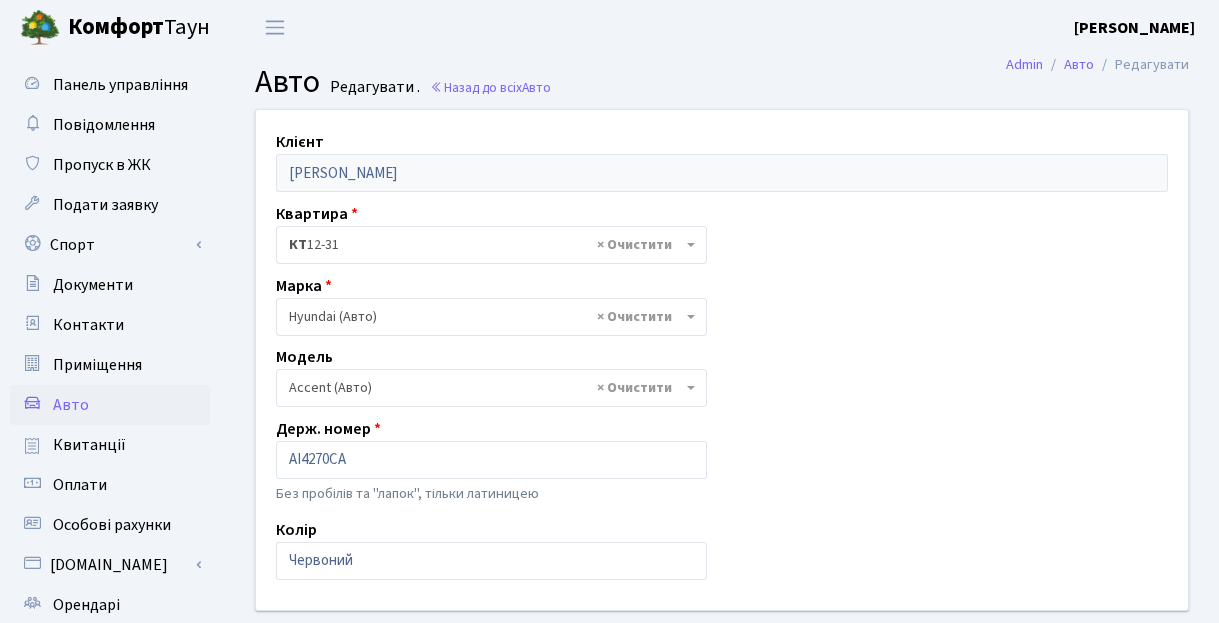 select on "989" 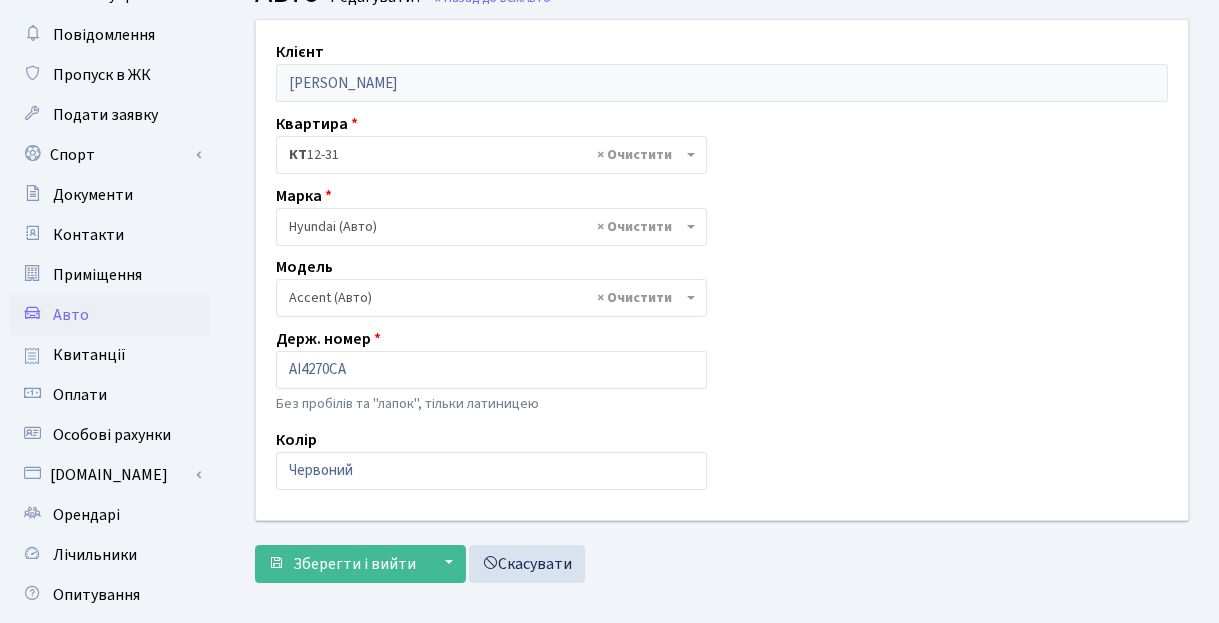 scroll, scrollTop: 111, scrollLeft: 0, axis: vertical 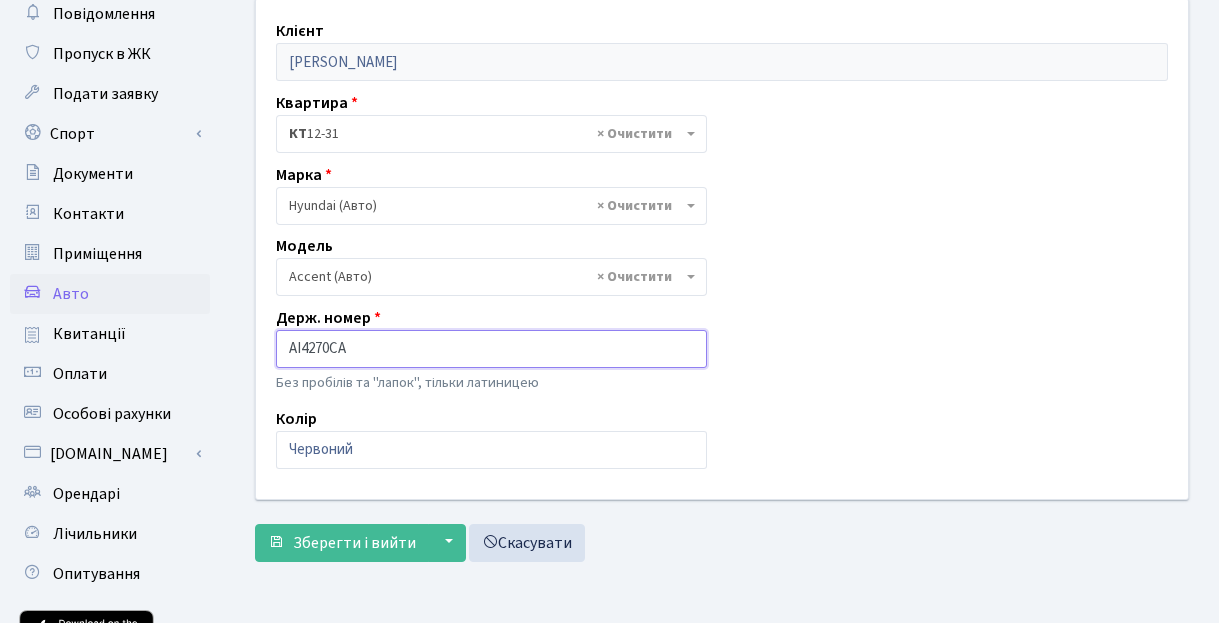 click on "AI4270CA" at bounding box center (491, 349) 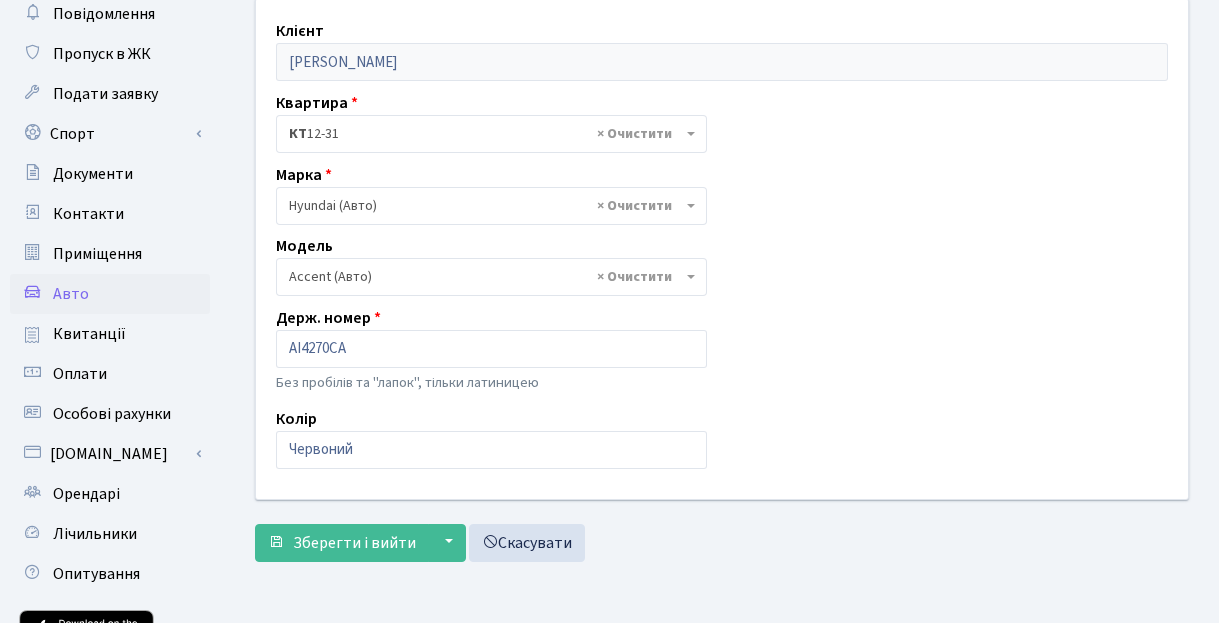 click on "Колір
Червоний" at bounding box center [491, 438] 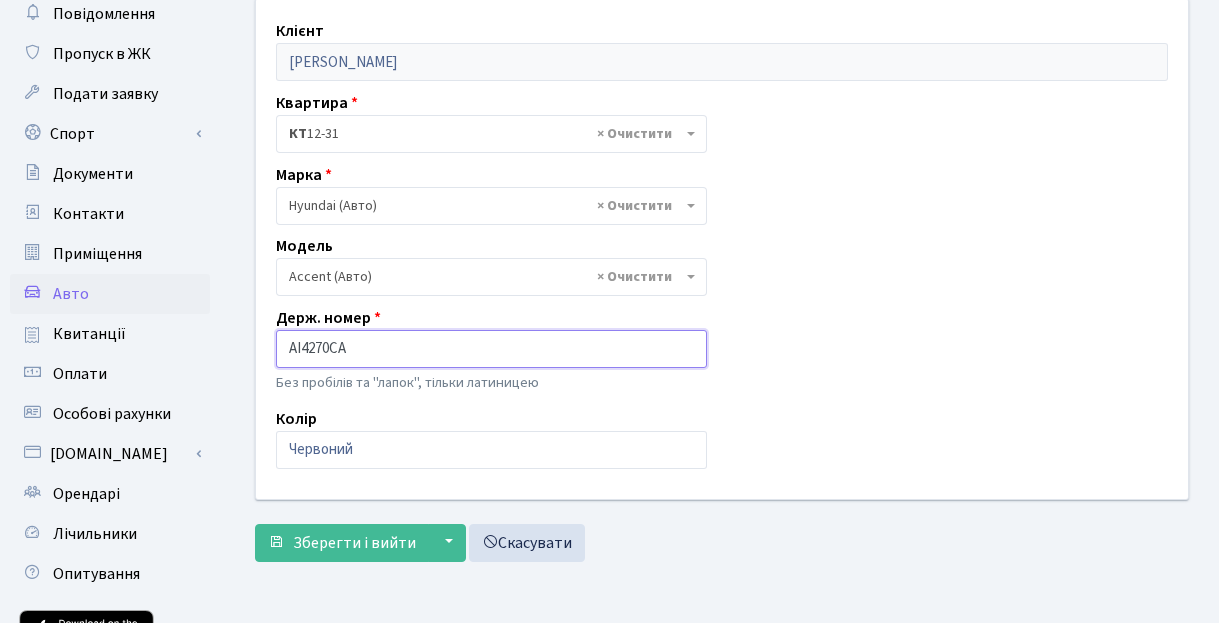 click on "AI4270CA" at bounding box center [491, 349] 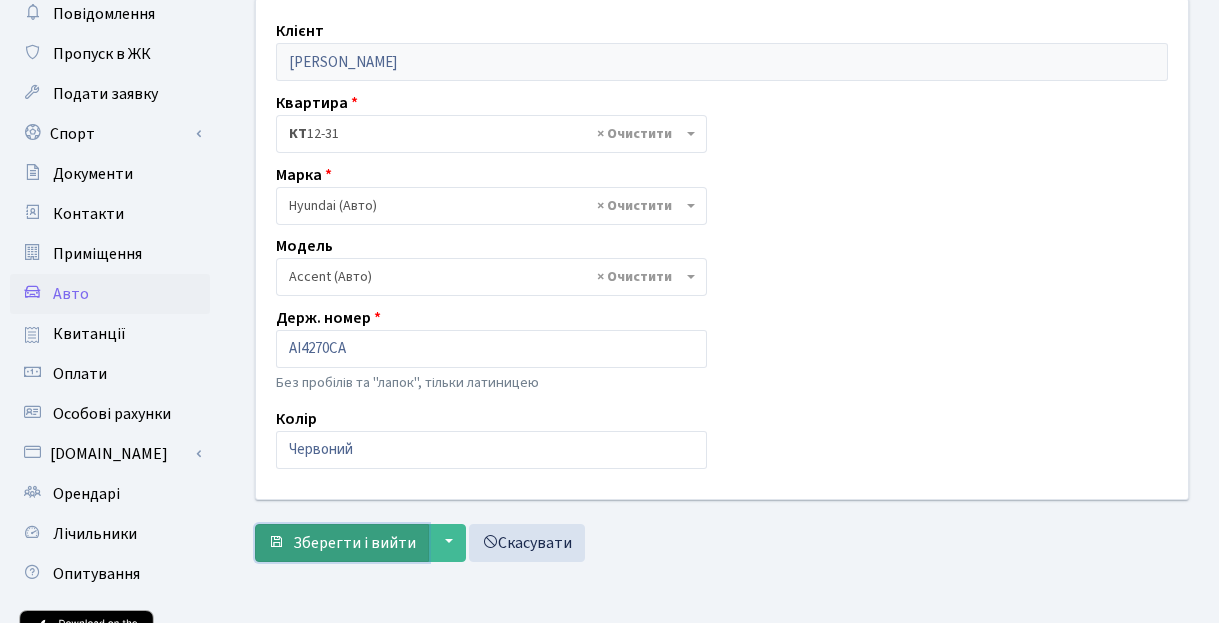 click on "Зберегти і вийти" at bounding box center [354, 543] 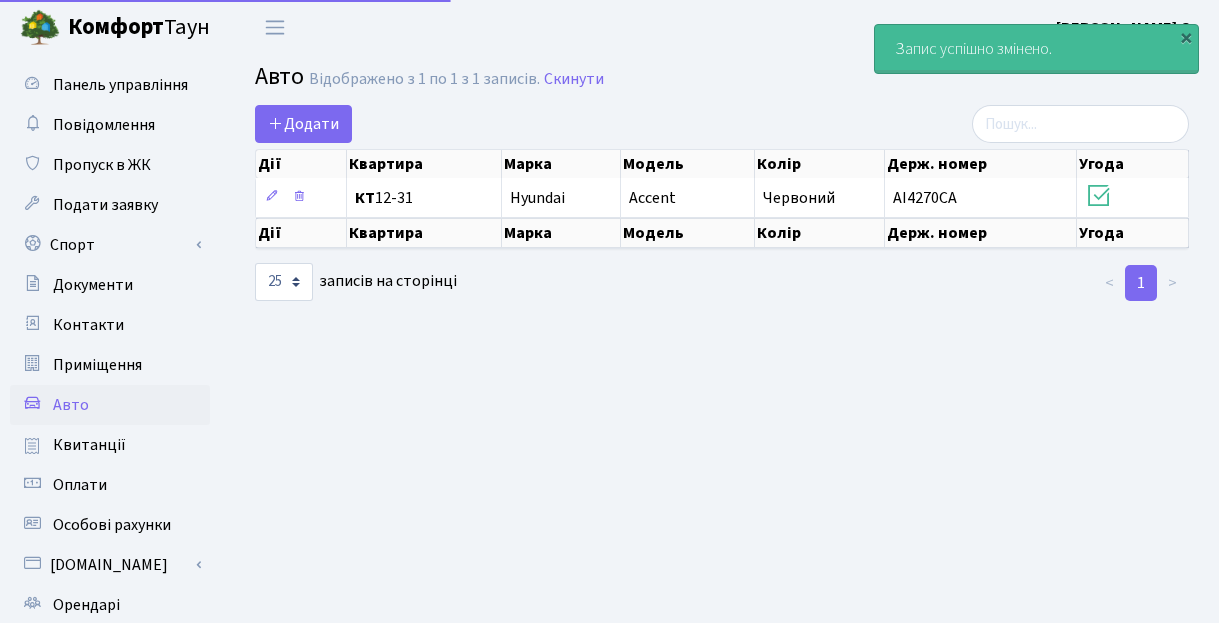 select on "25" 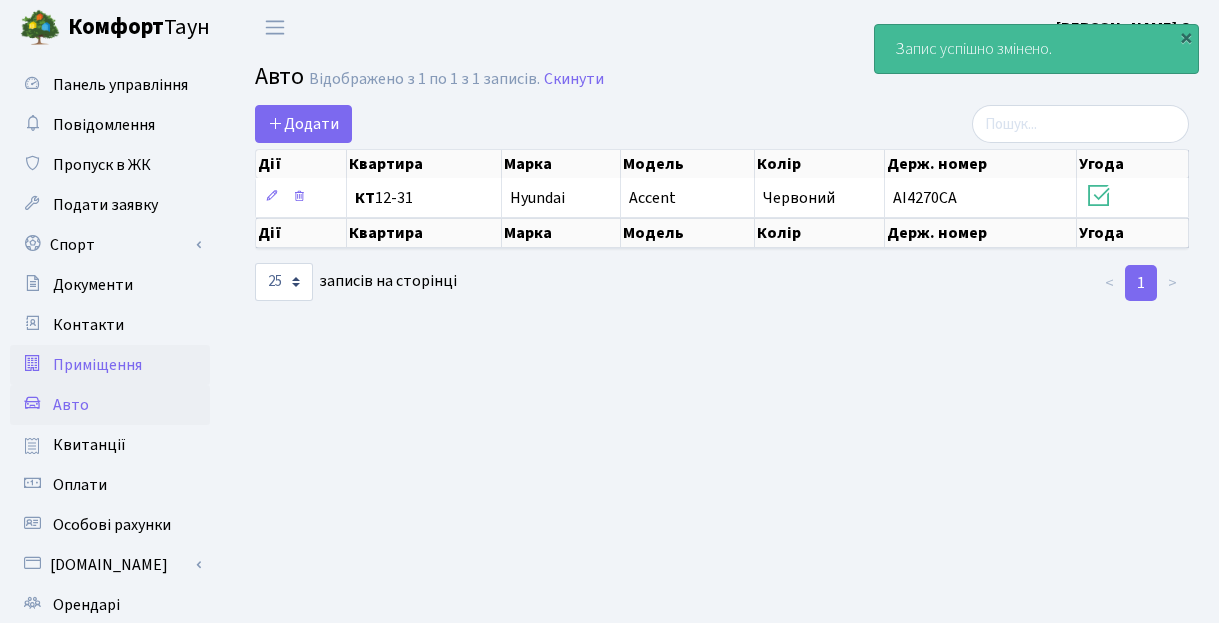 click on "Приміщення" at bounding box center (97, 365) 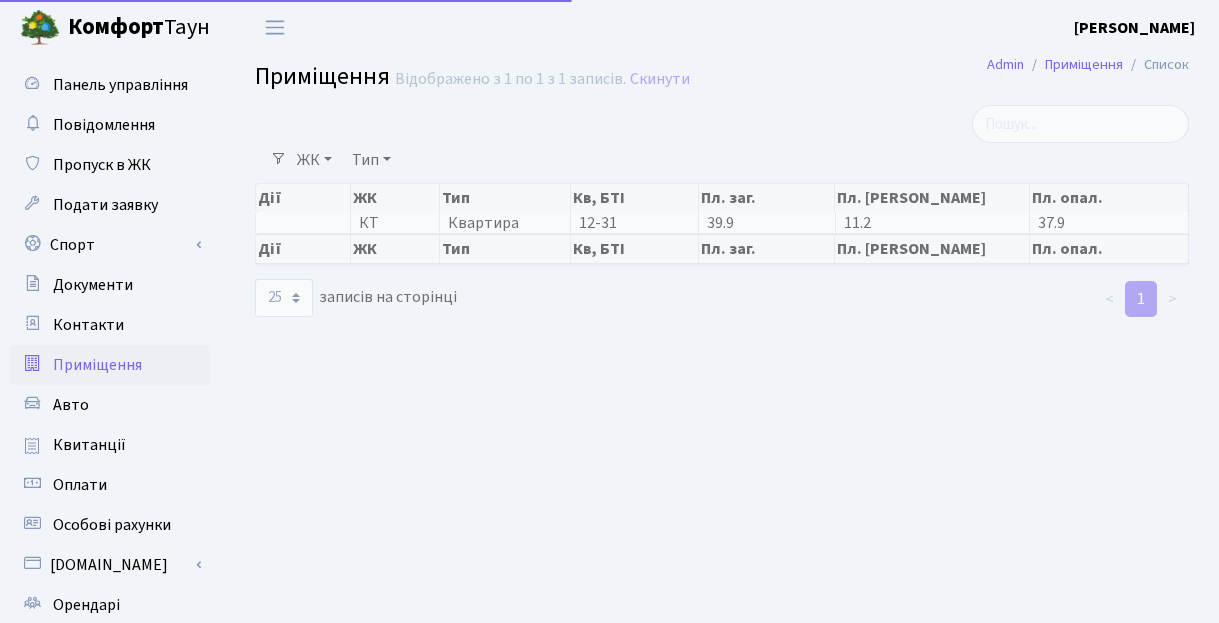 select on "25" 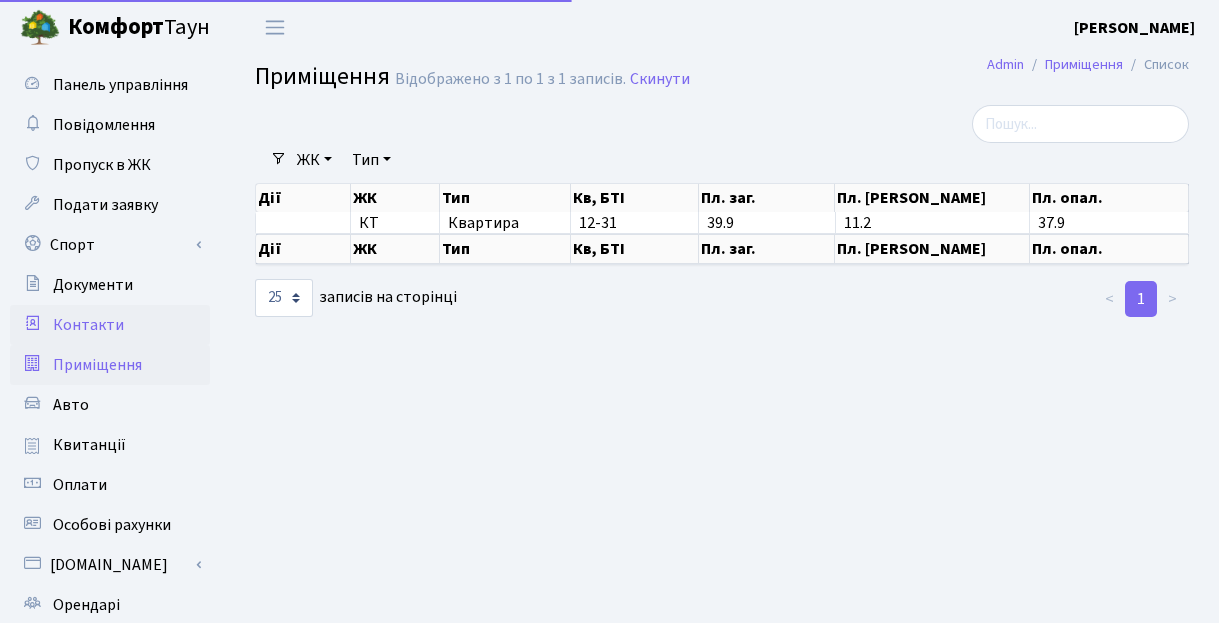 scroll, scrollTop: 0, scrollLeft: 0, axis: both 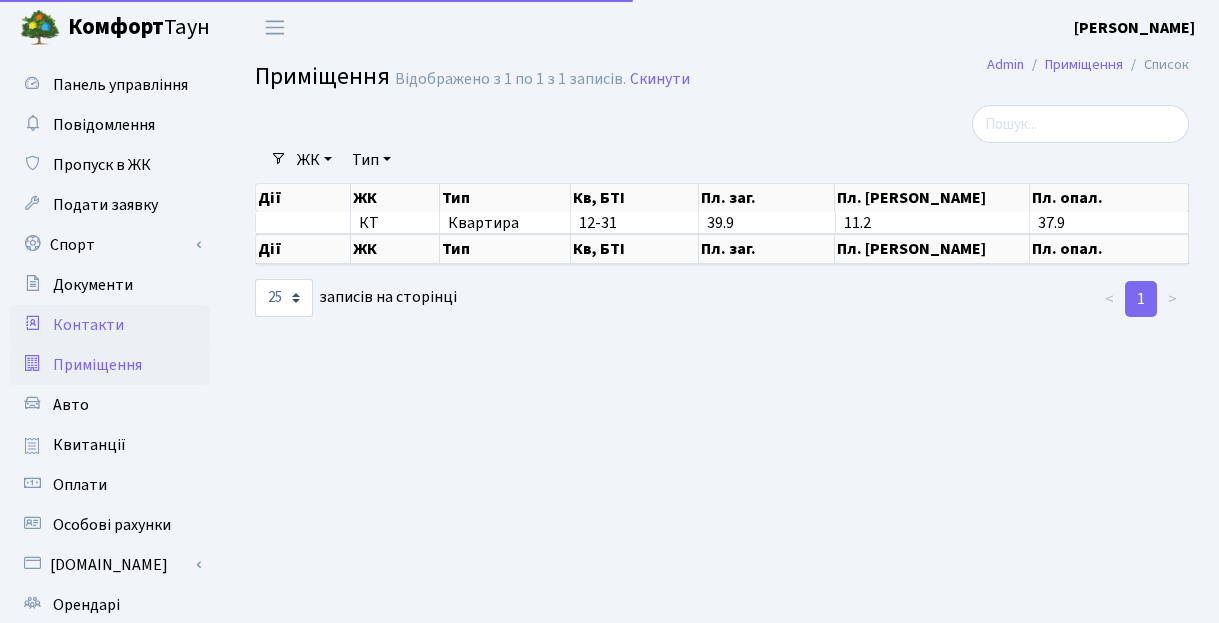 click on "Контакти" at bounding box center [88, 325] 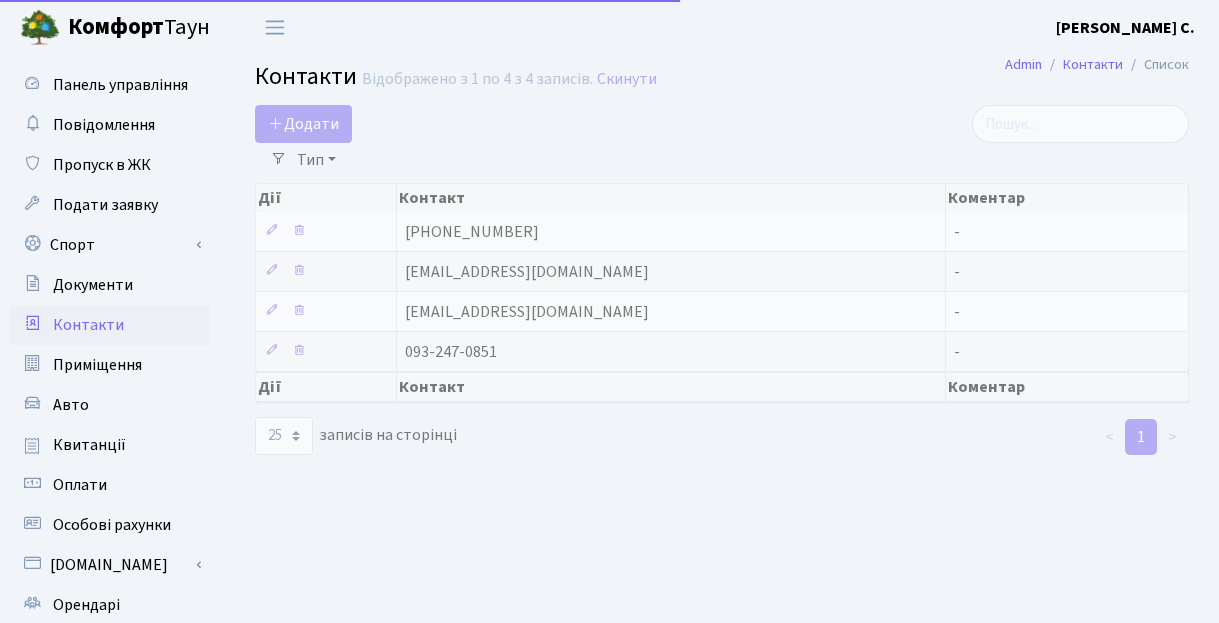select on "25" 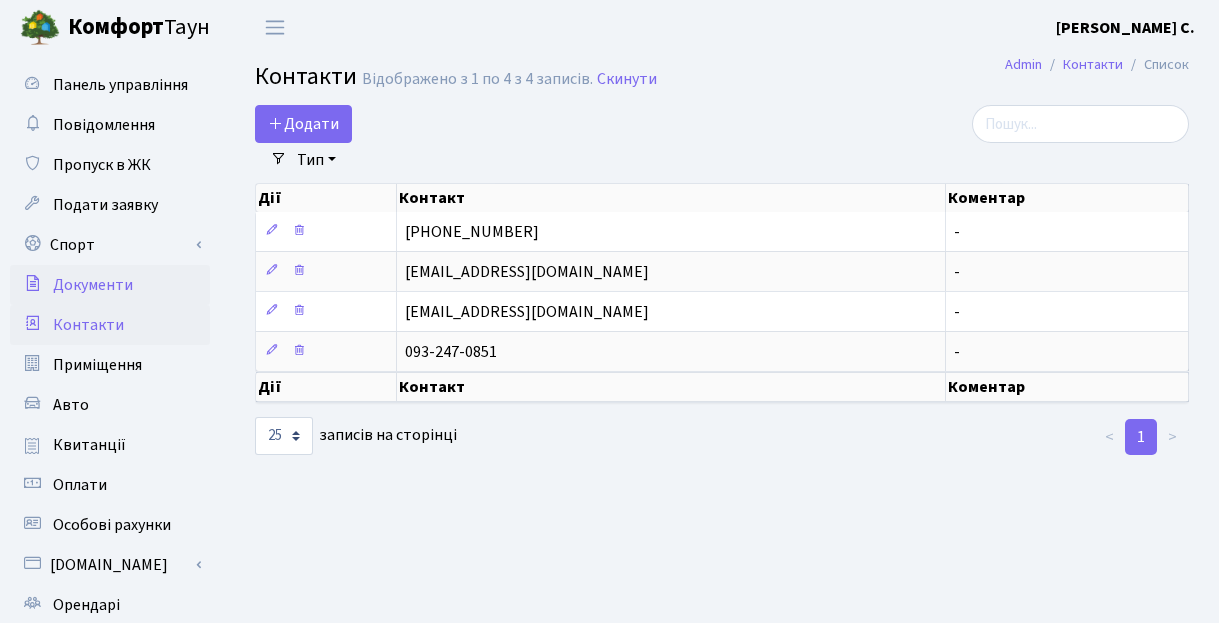 click on "Документи" at bounding box center [93, 285] 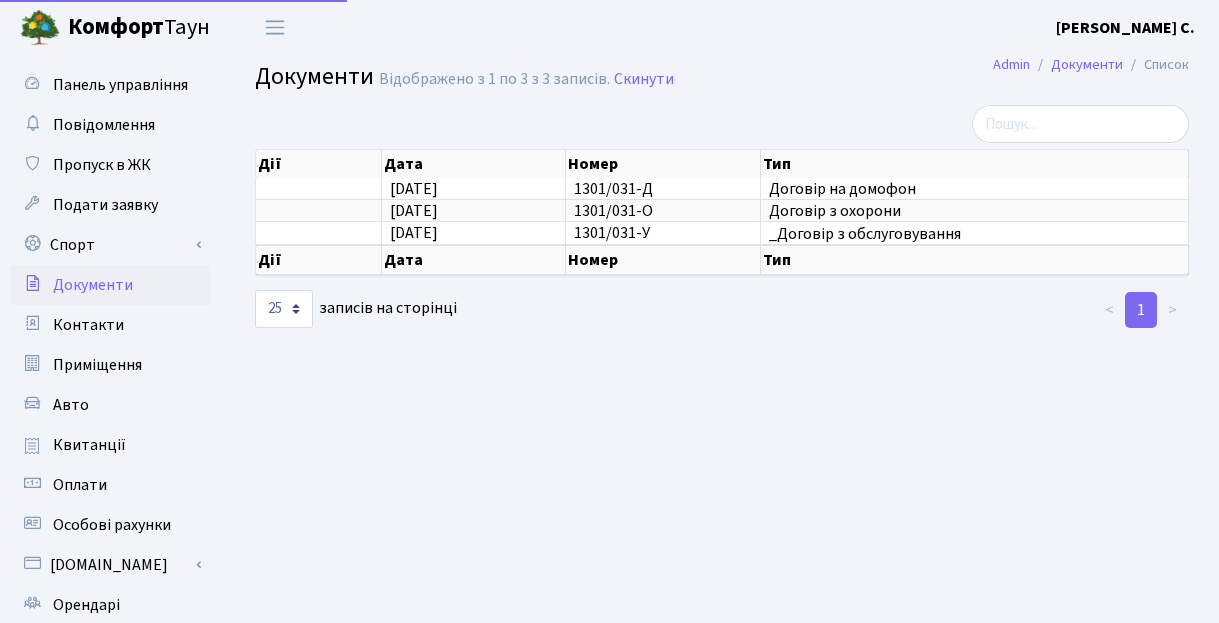 select on "25" 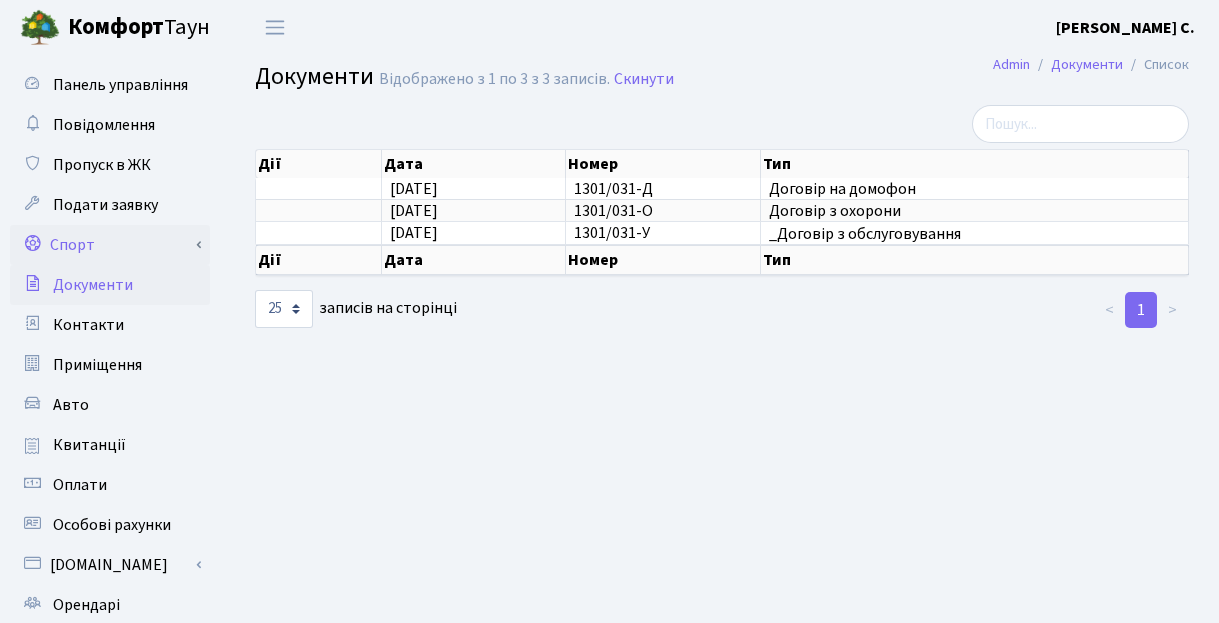 click on "Спорт" at bounding box center [110, 245] 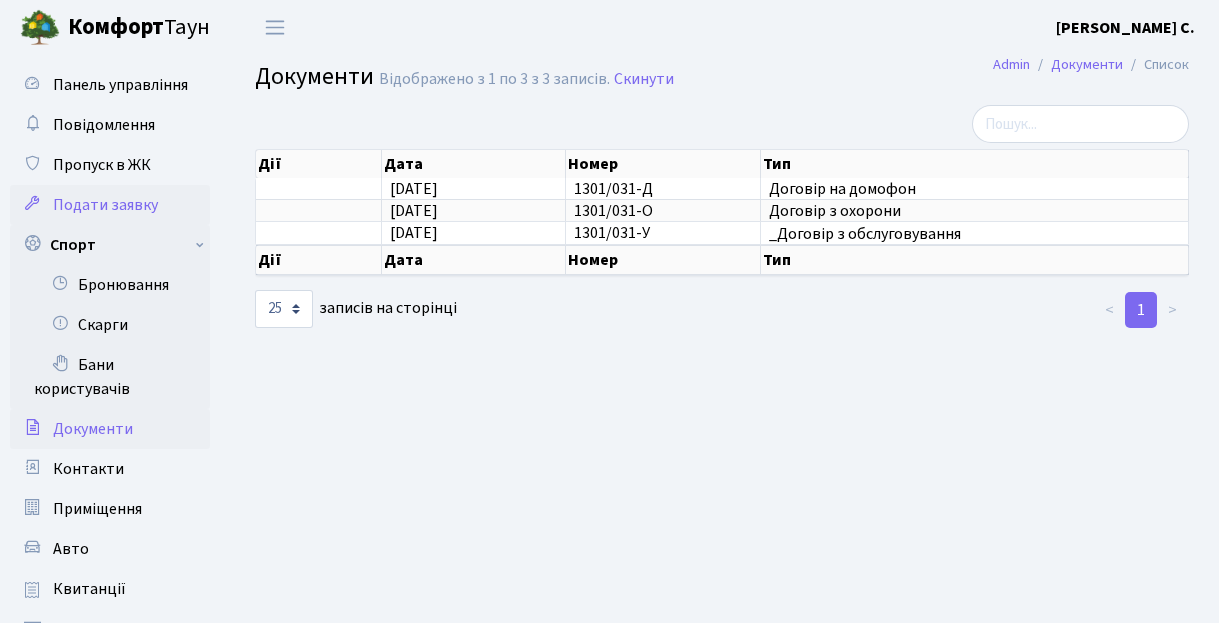 click on "Подати заявку" at bounding box center [105, 205] 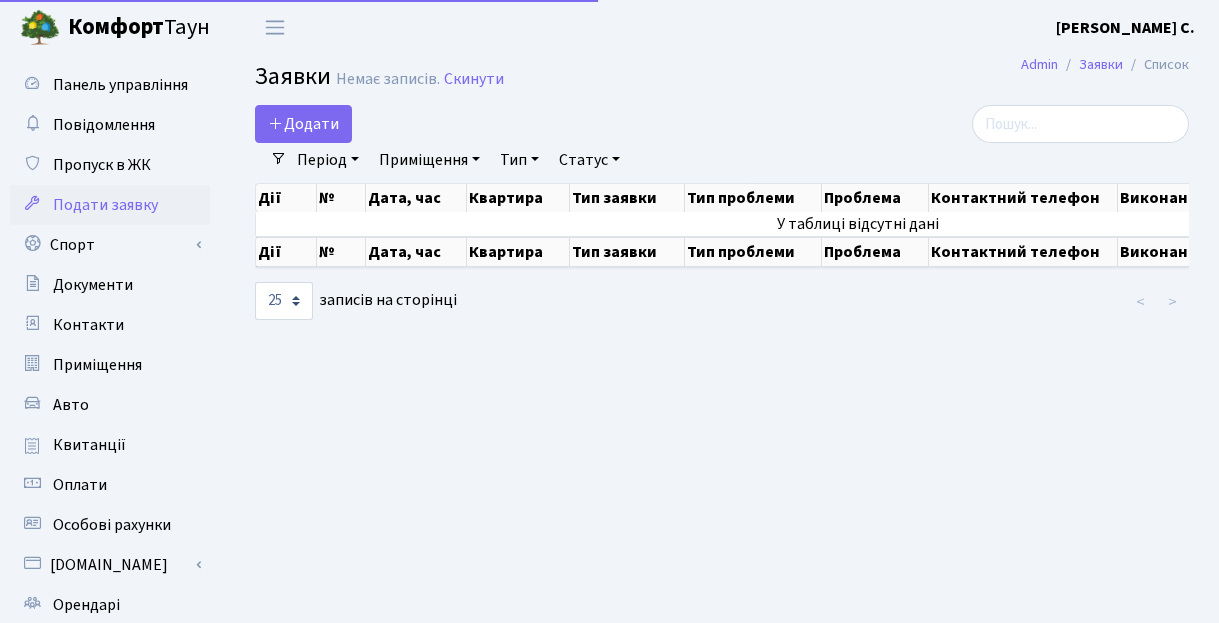 select on "25" 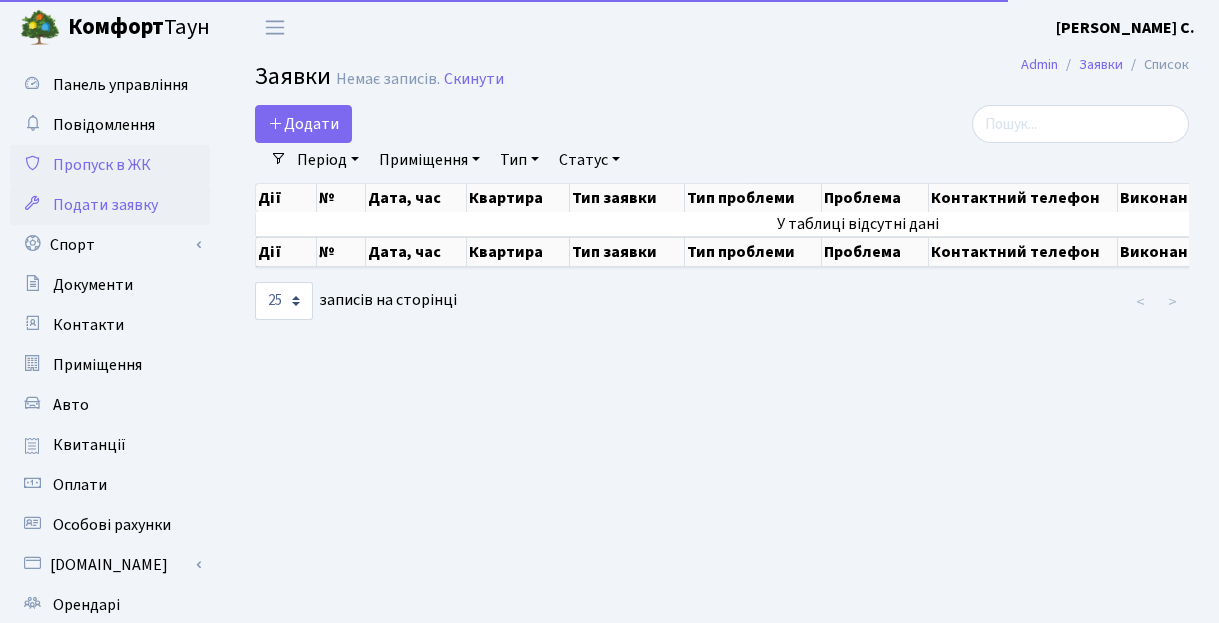click on "Пропуск в ЖК" at bounding box center [102, 165] 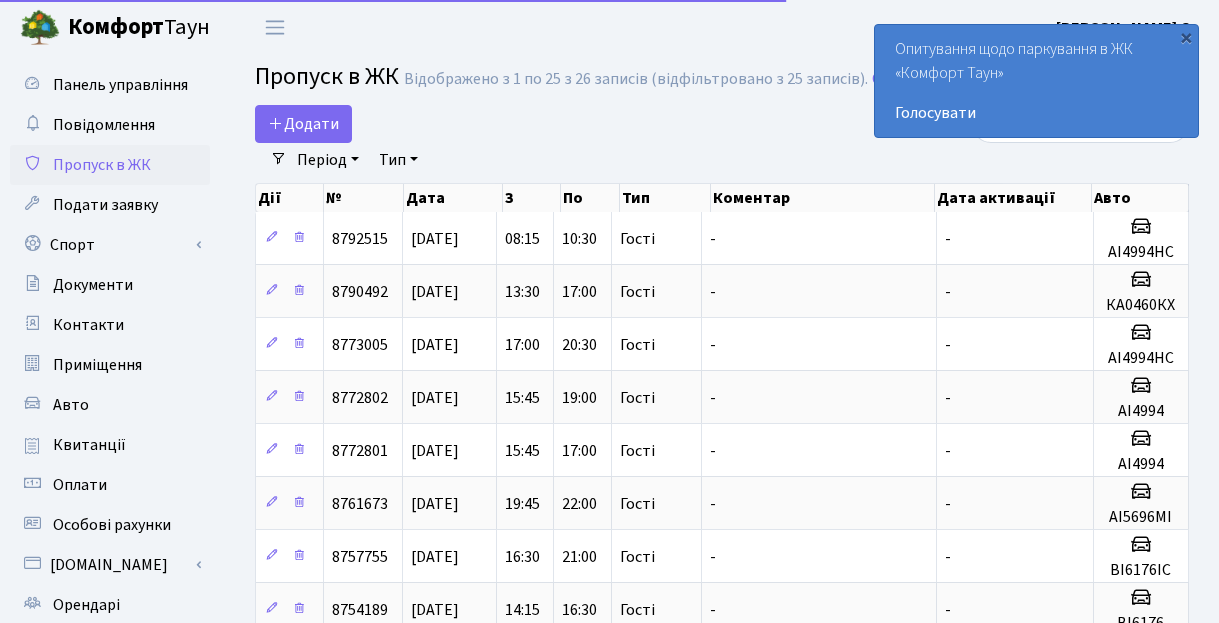 select on "25" 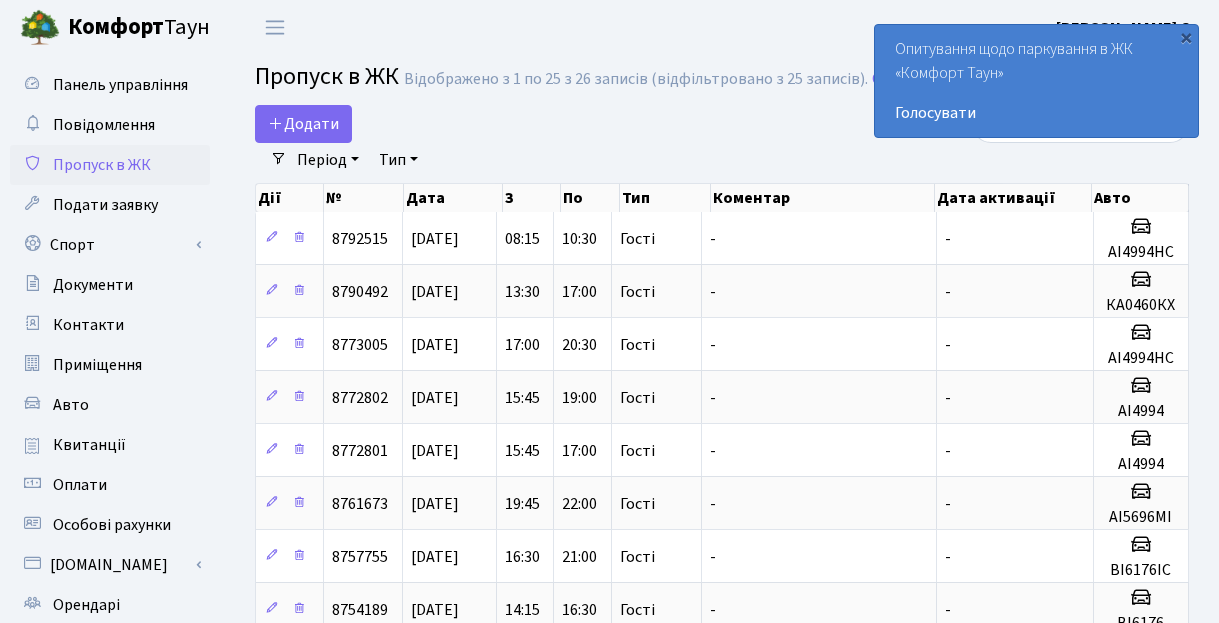 click on "Пропуск в ЖК" at bounding box center [102, 165] 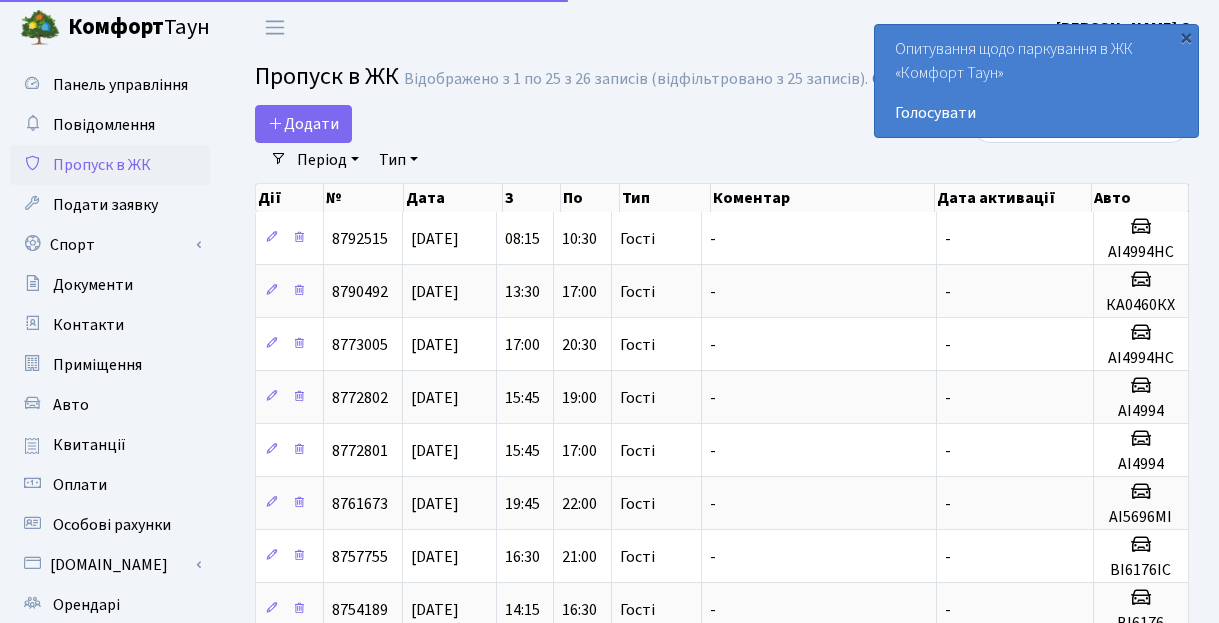select on "25" 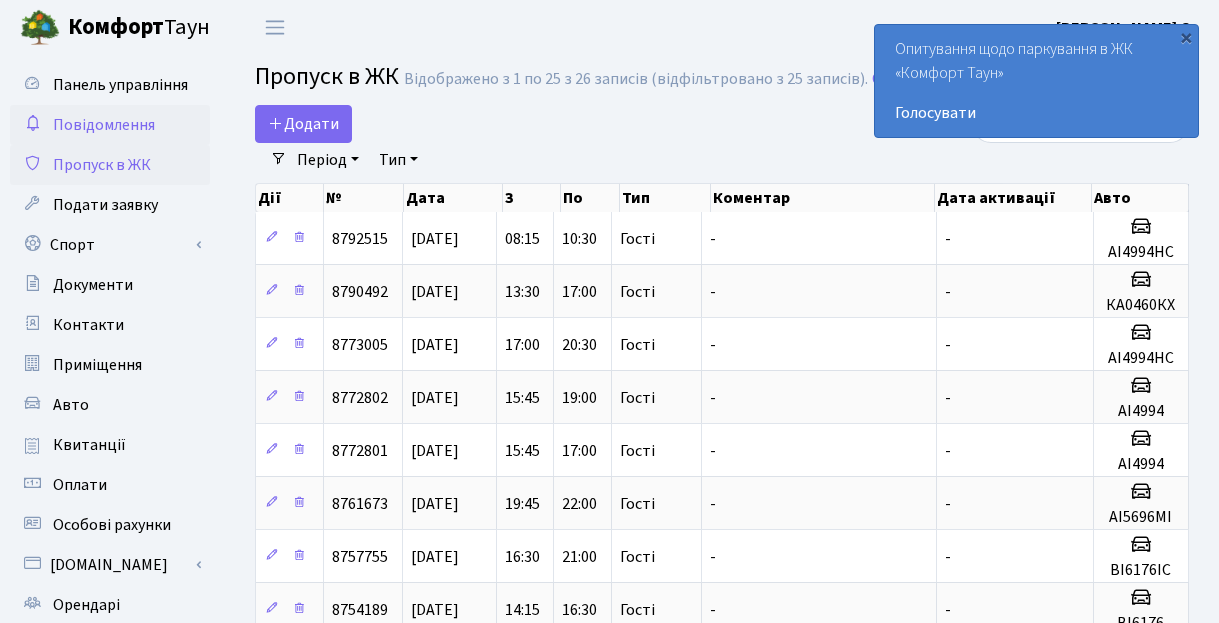 click on "Повідомлення" at bounding box center (104, 125) 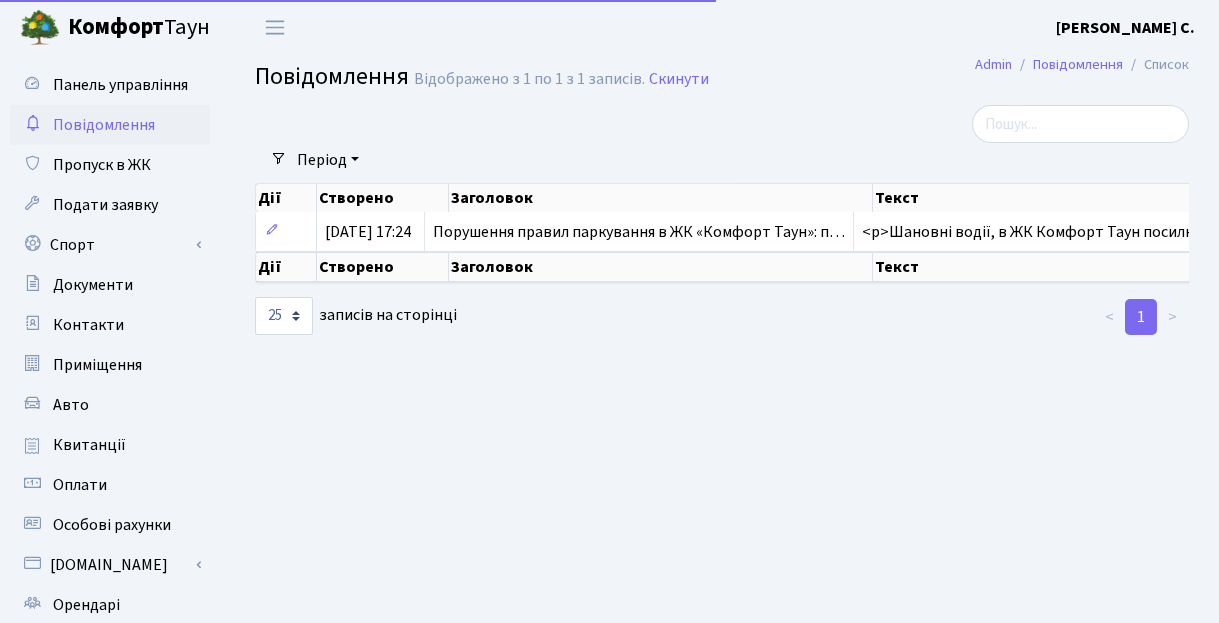 select on "25" 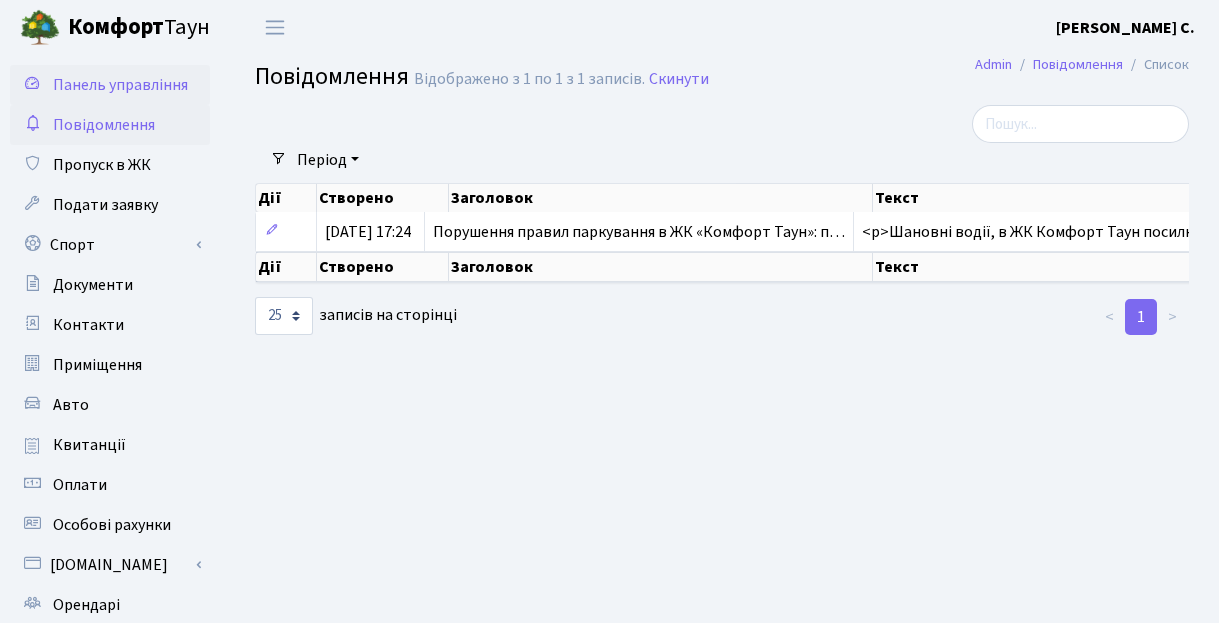 click on "Панель управління" at bounding box center [120, 85] 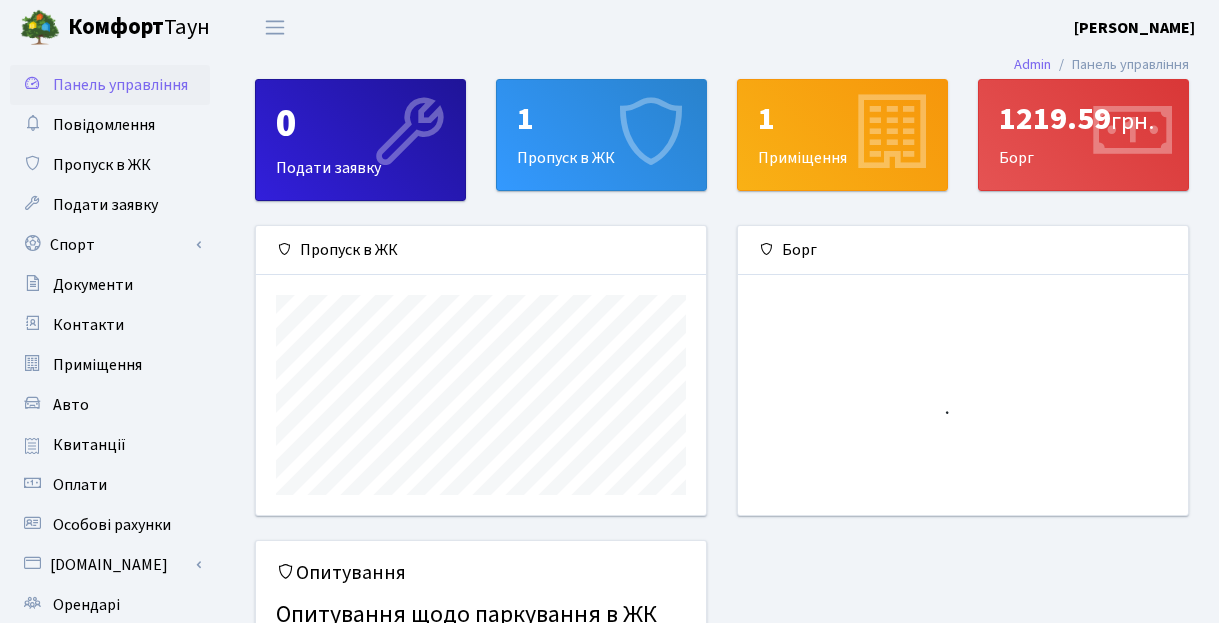 scroll, scrollTop: 0, scrollLeft: 0, axis: both 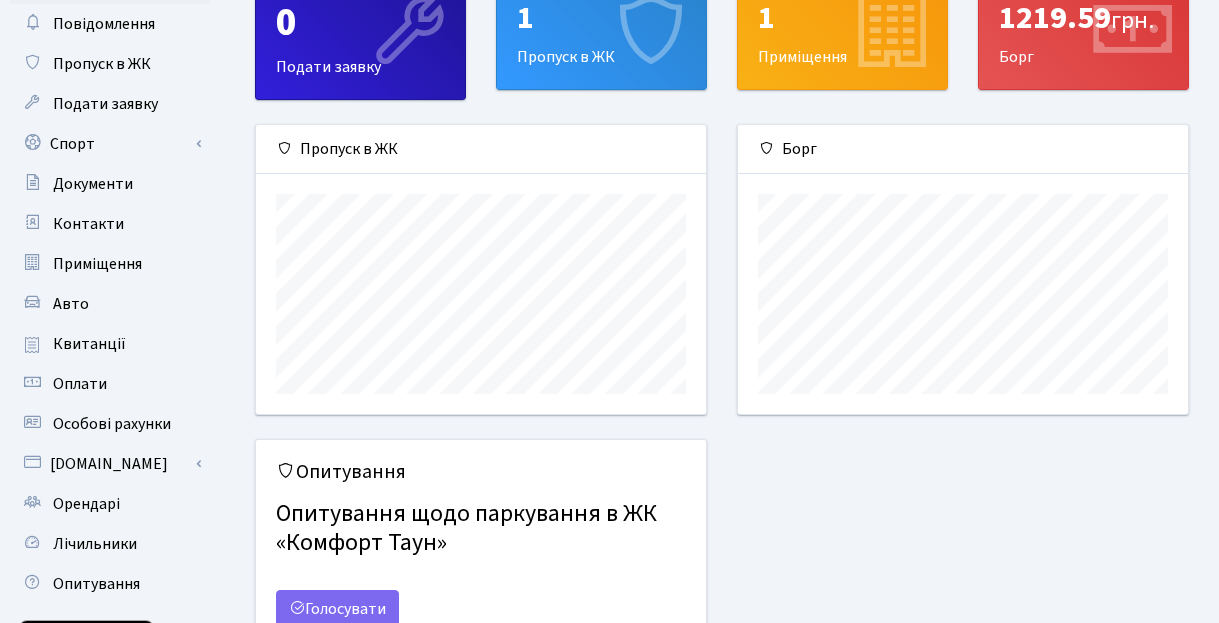 click on "Борг" at bounding box center [963, 149] 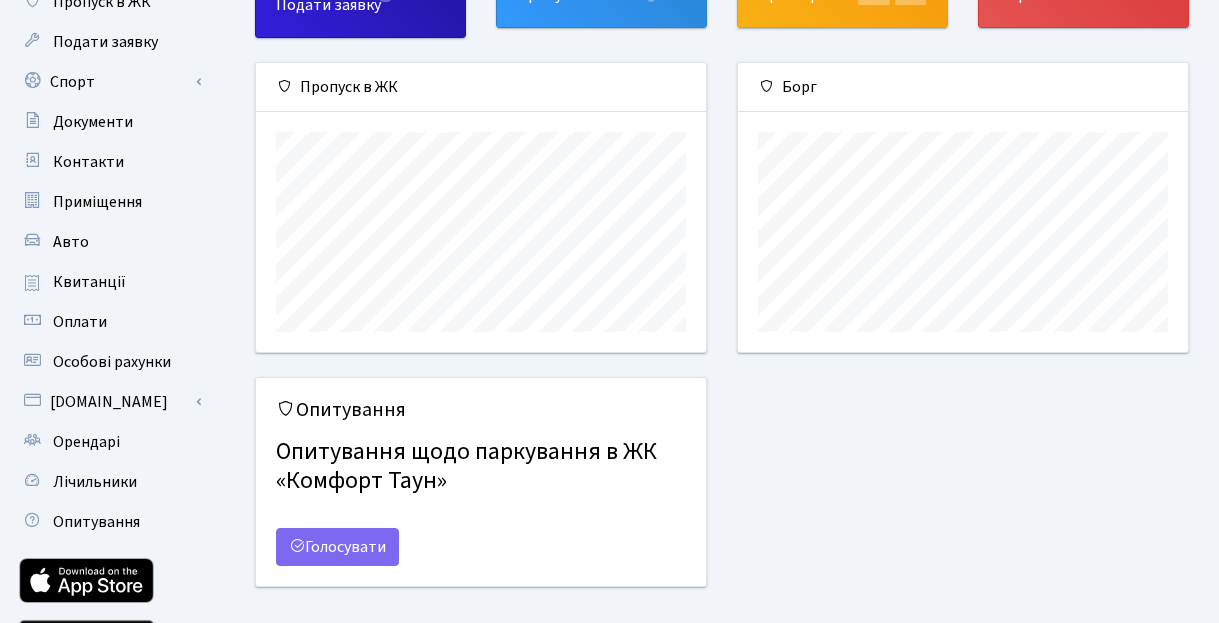 scroll, scrollTop: 167, scrollLeft: 0, axis: vertical 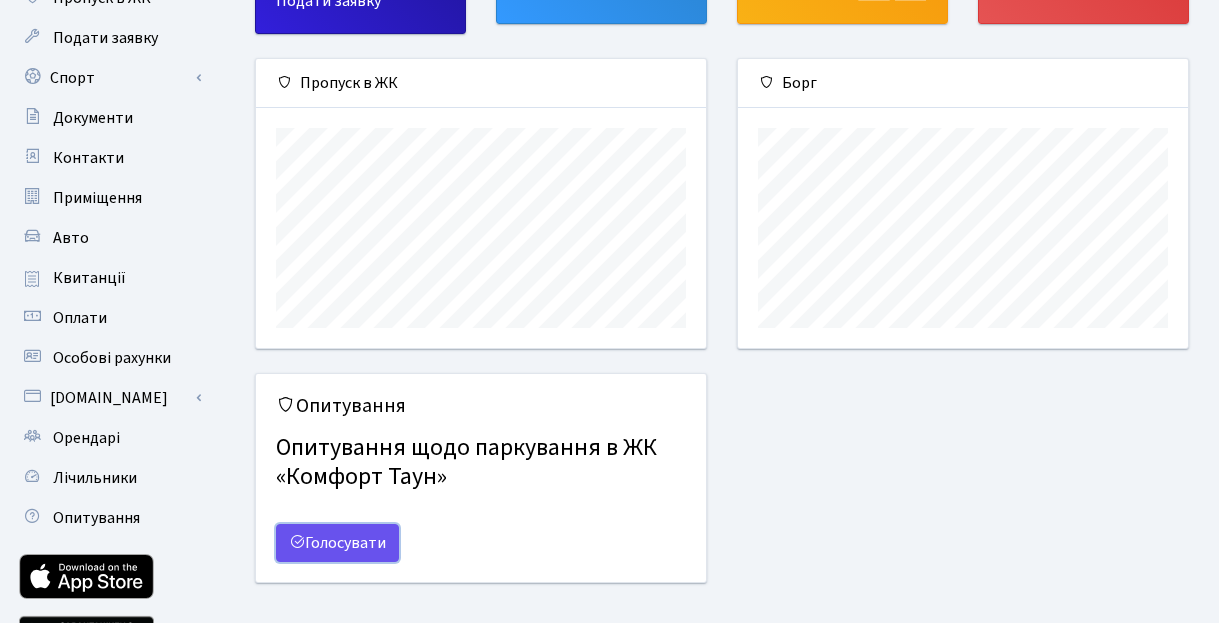 click on "Голосувати" at bounding box center [337, 543] 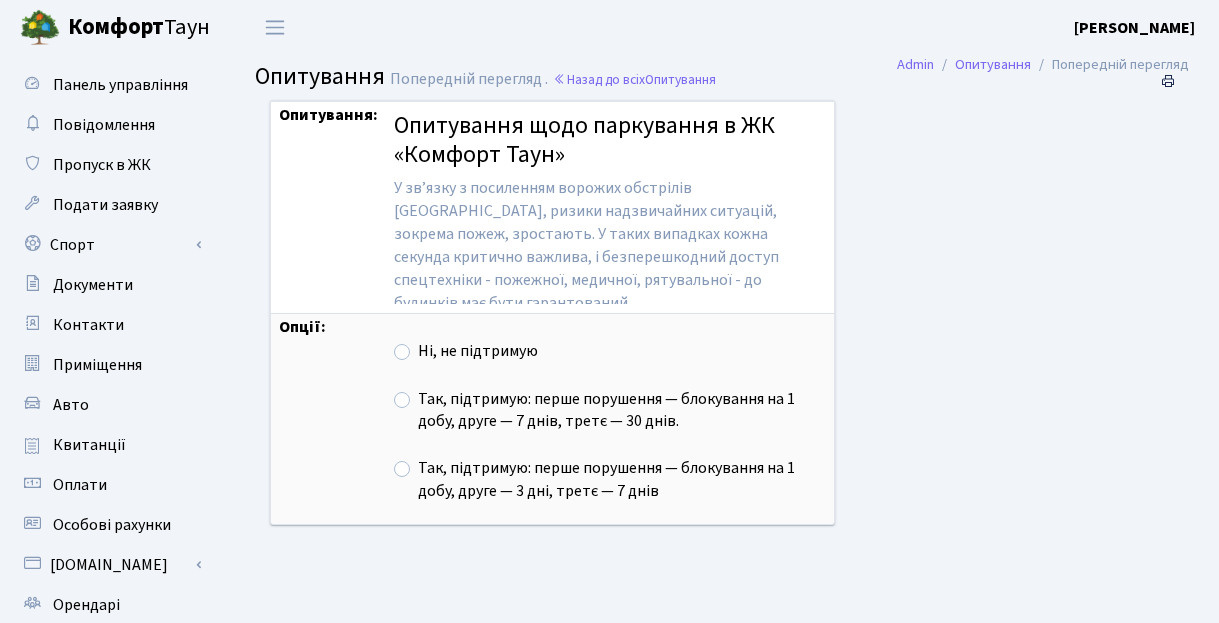 scroll, scrollTop: 0, scrollLeft: 0, axis: both 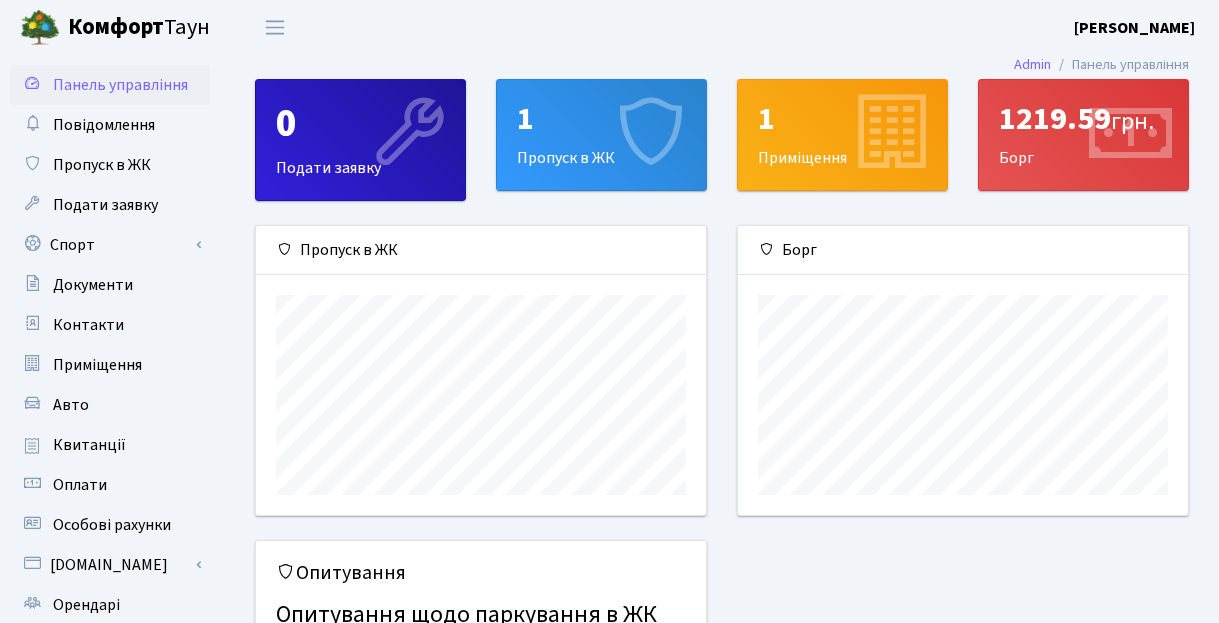 click on "1219.59  грн.
Борг" at bounding box center [1083, 135] 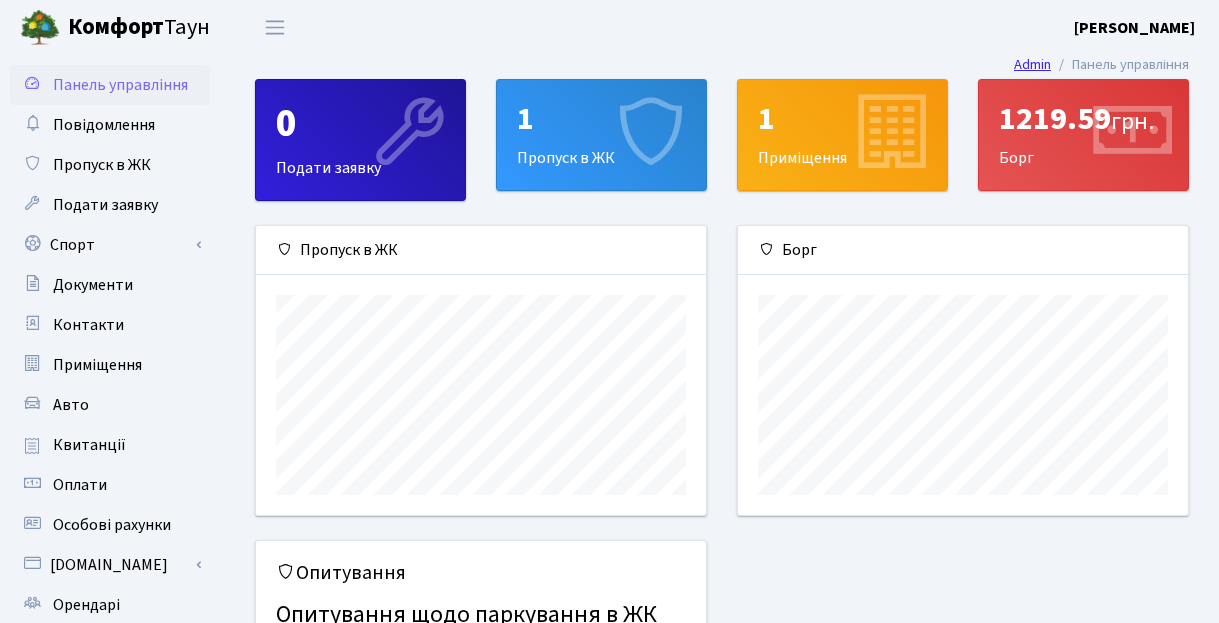 click on "Admin" at bounding box center (1032, 64) 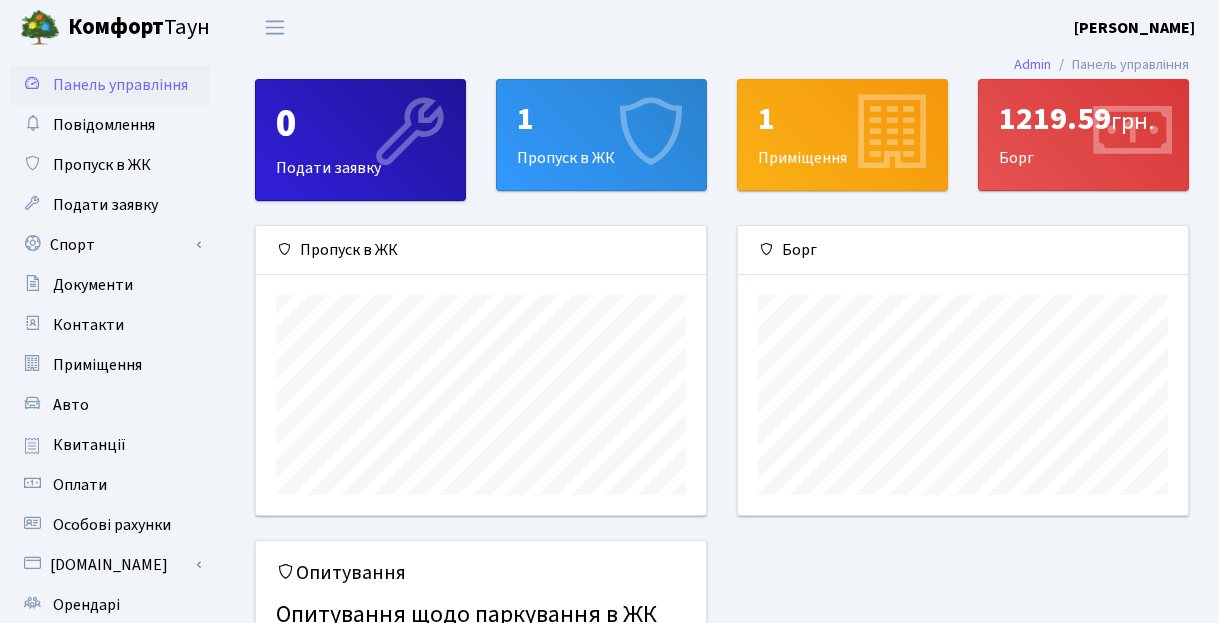 scroll, scrollTop: 0, scrollLeft: 0, axis: both 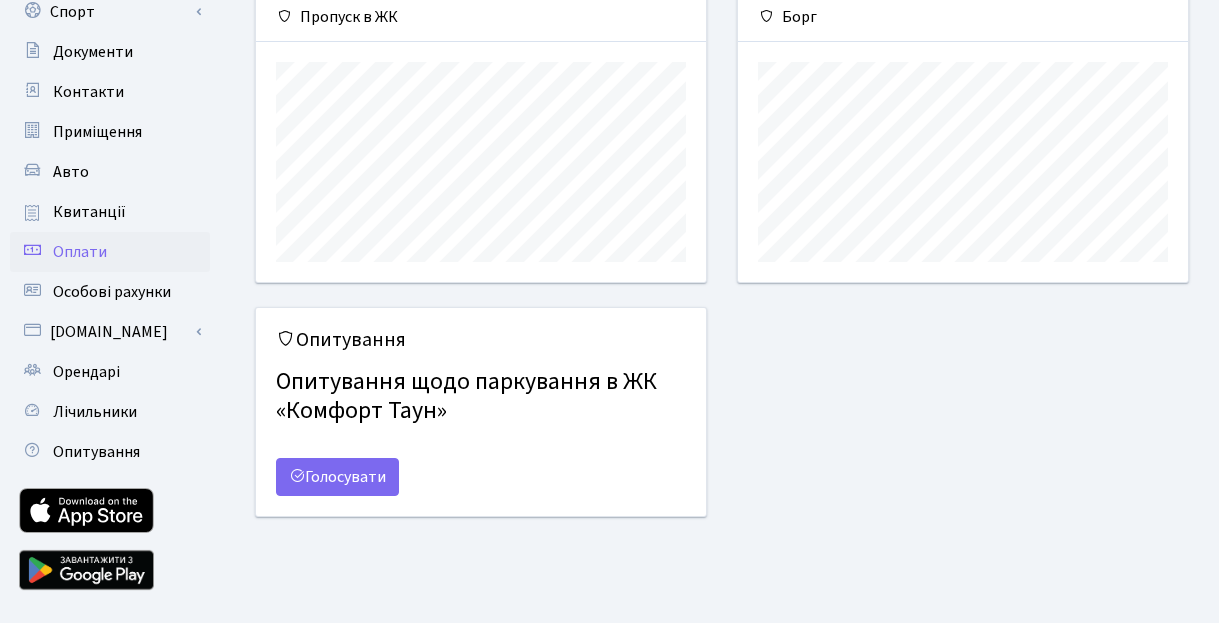 click on "Оплати" at bounding box center [110, 252] 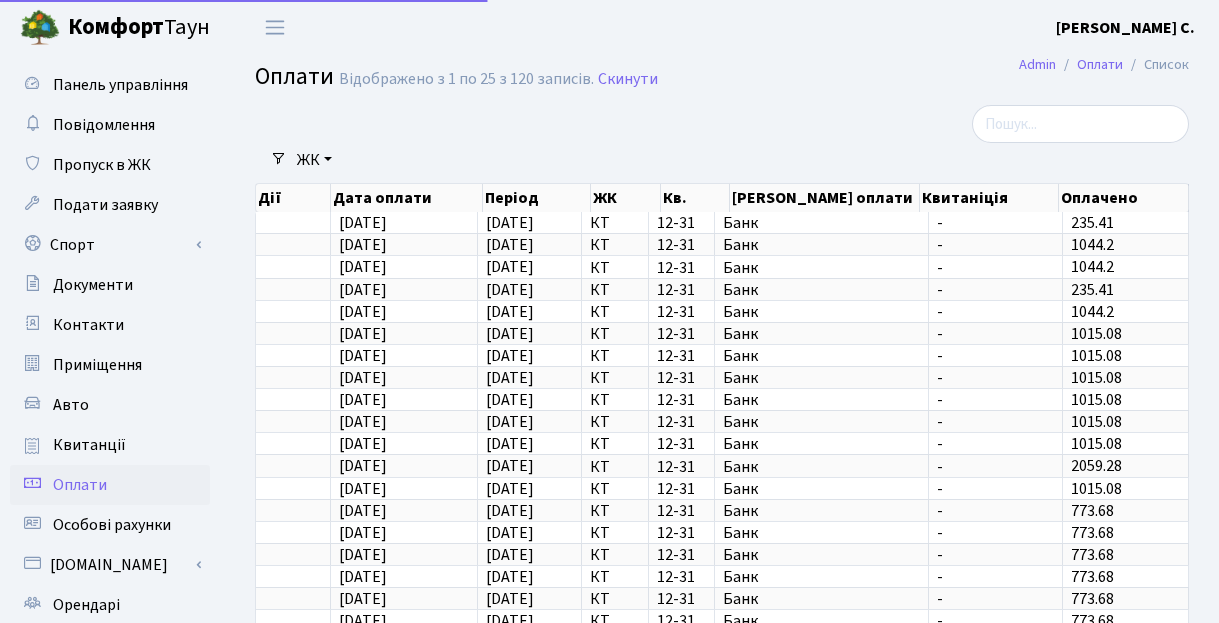 select on "25" 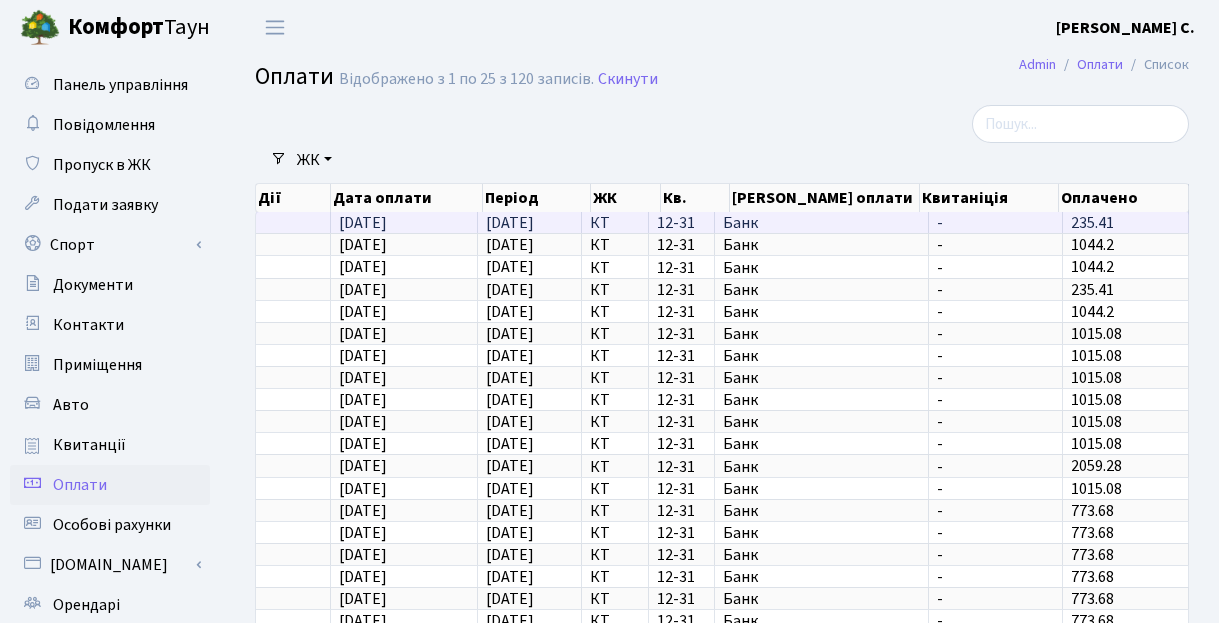 scroll, scrollTop: 0, scrollLeft: 0, axis: both 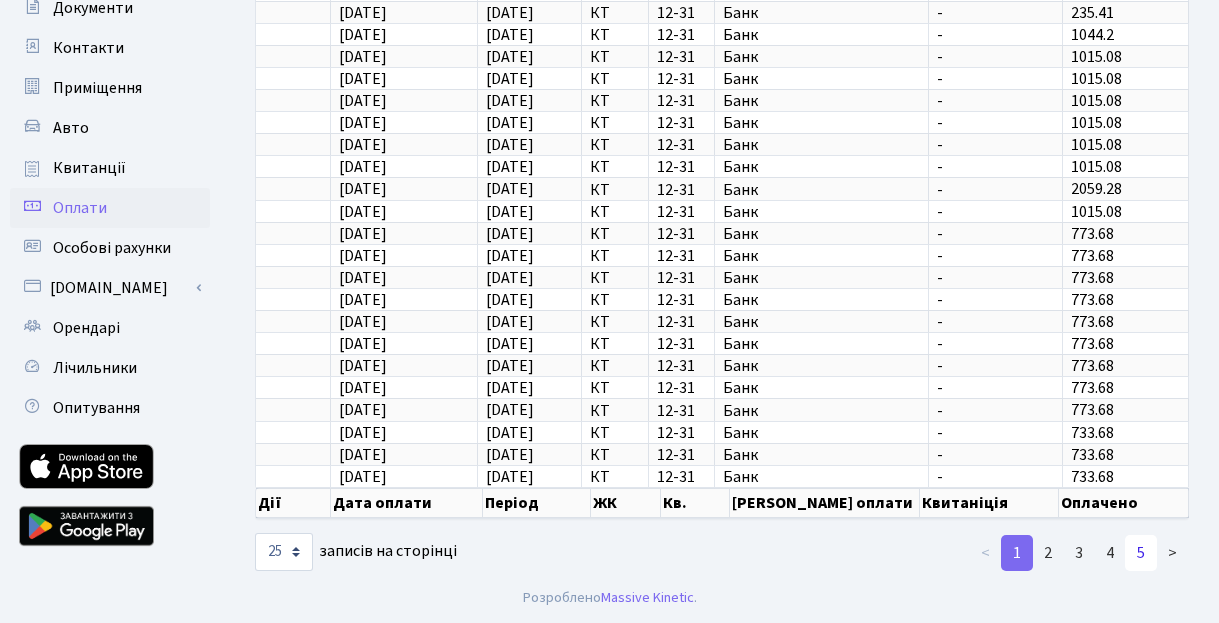 click on "5" at bounding box center (1141, 553) 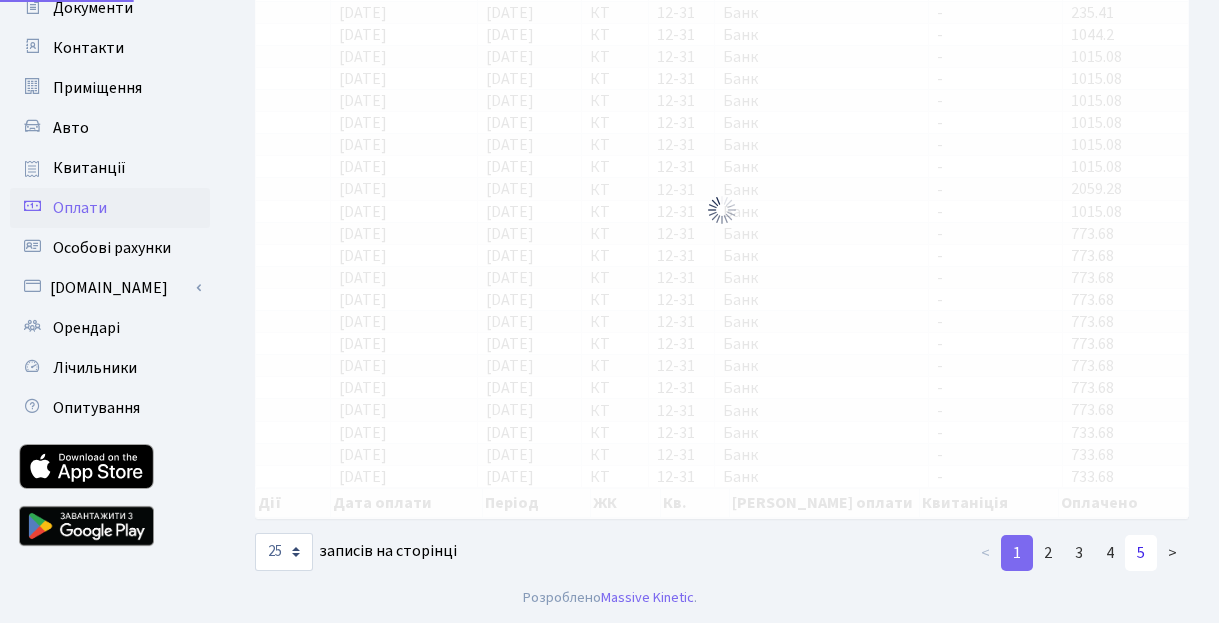 scroll, scrollTop: 0, scrollLeft: 0, axis: both 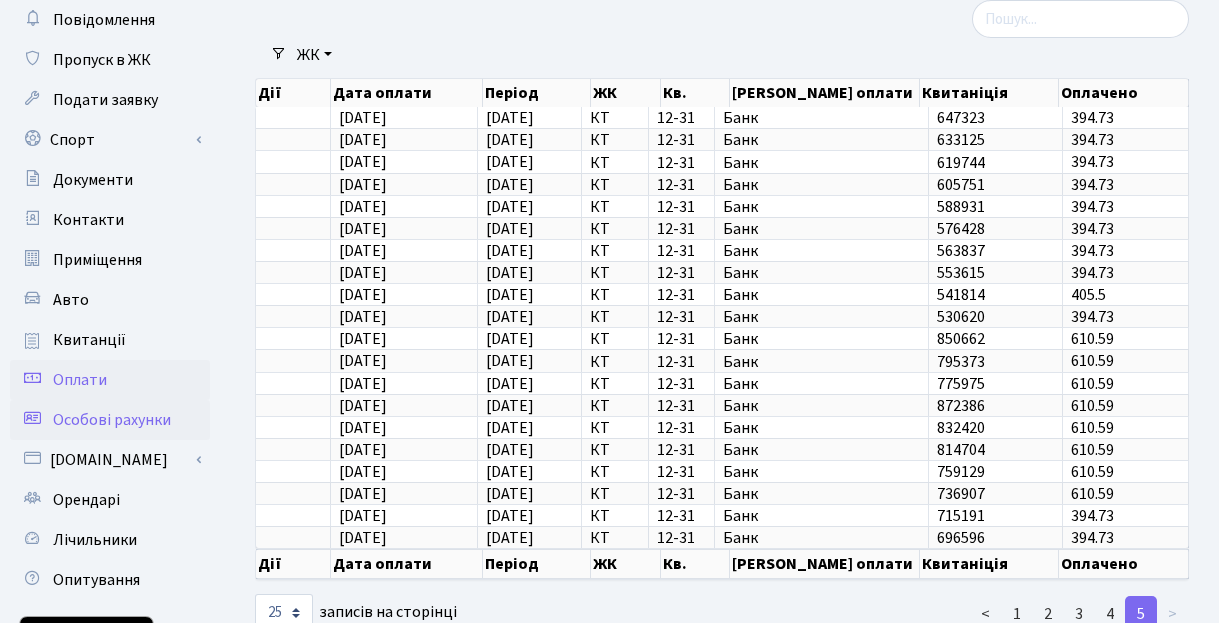 click on "Особові рахунки" at bounding box center (112, 420) 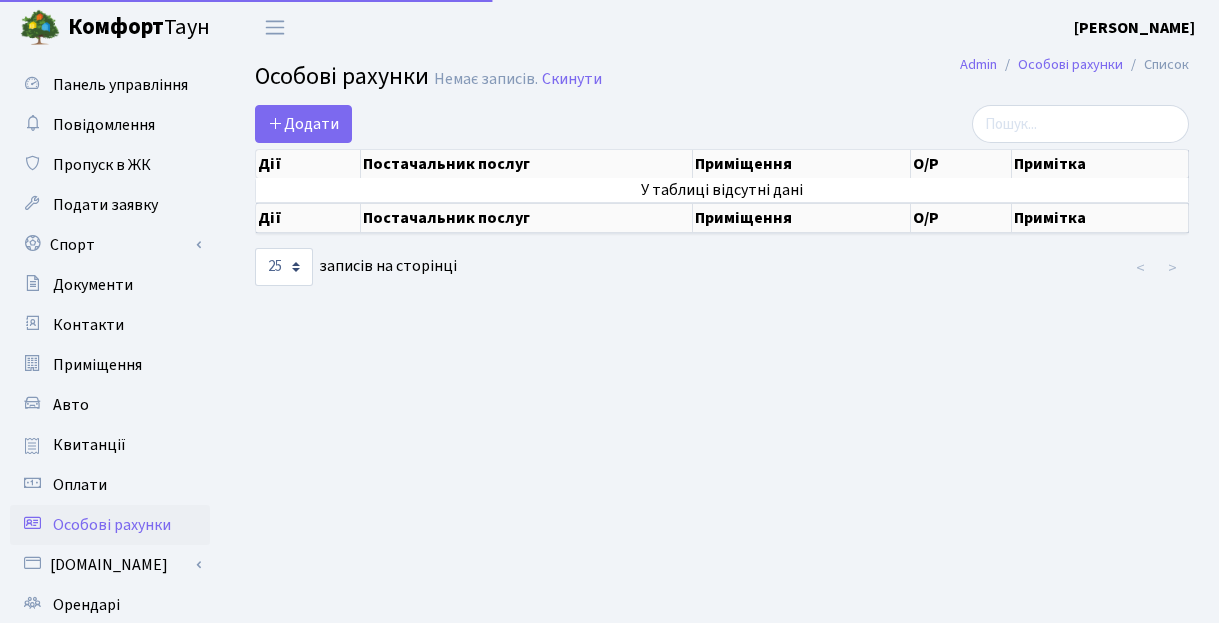 select on "25" 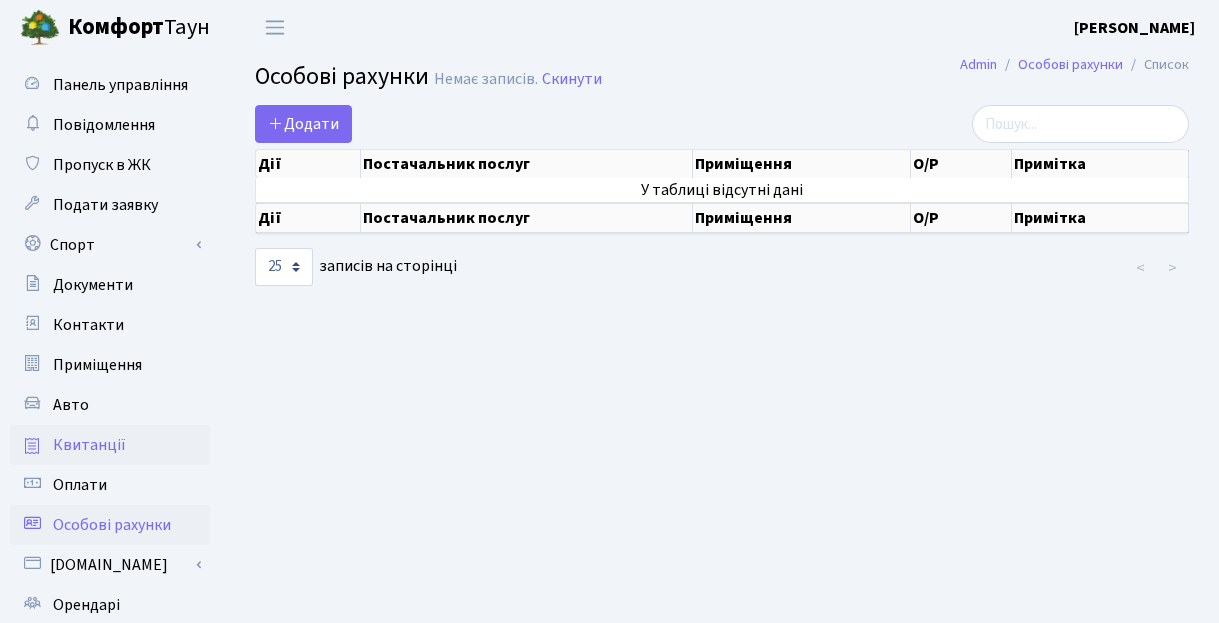 click on "Квитанції" at bounding box center (89, 445) 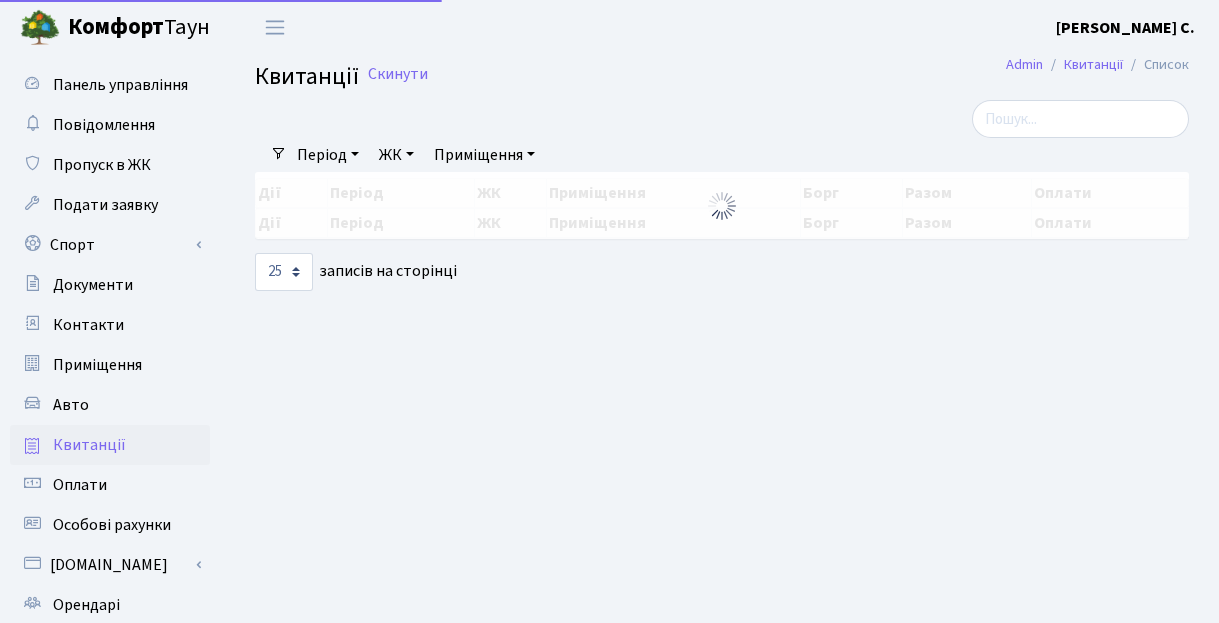 select on "25" 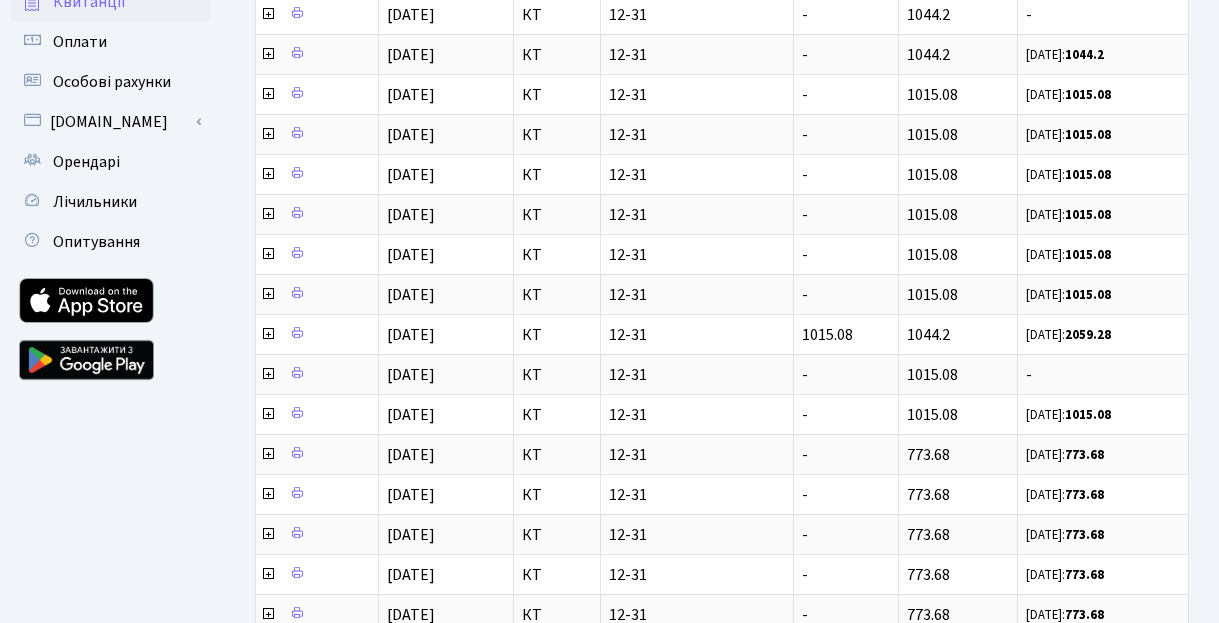 scroll, scrollTop: 631, scrollLeft: 0, axis: vertical 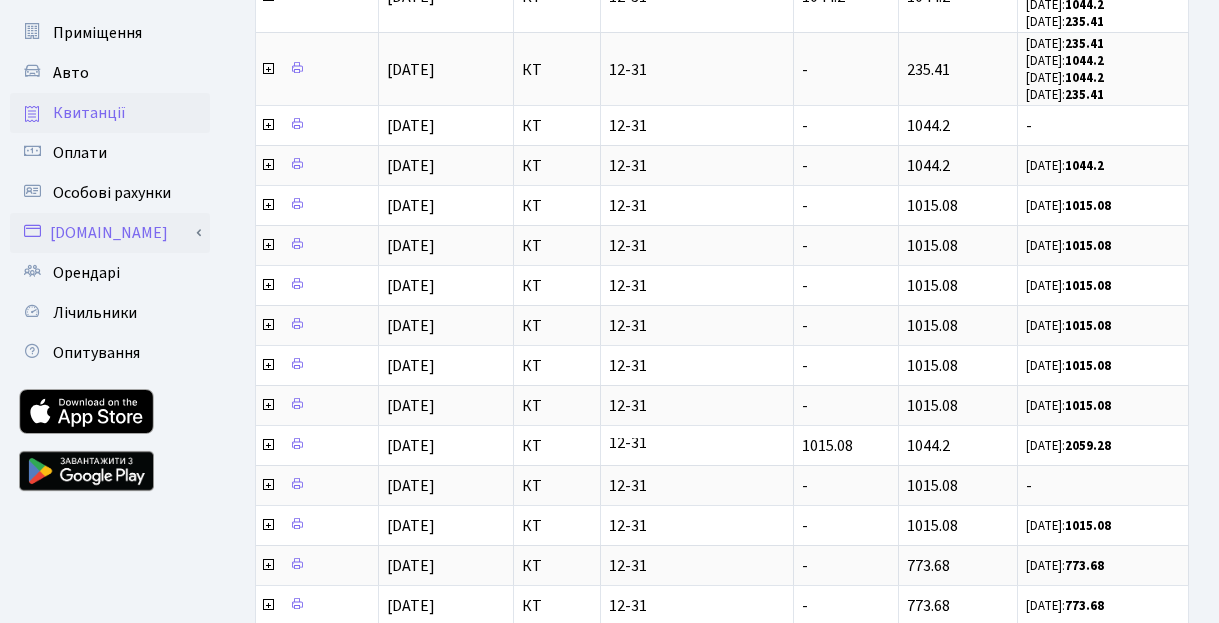 click on "[DOMAIN_NAME]" at bounding box center (110, 233) 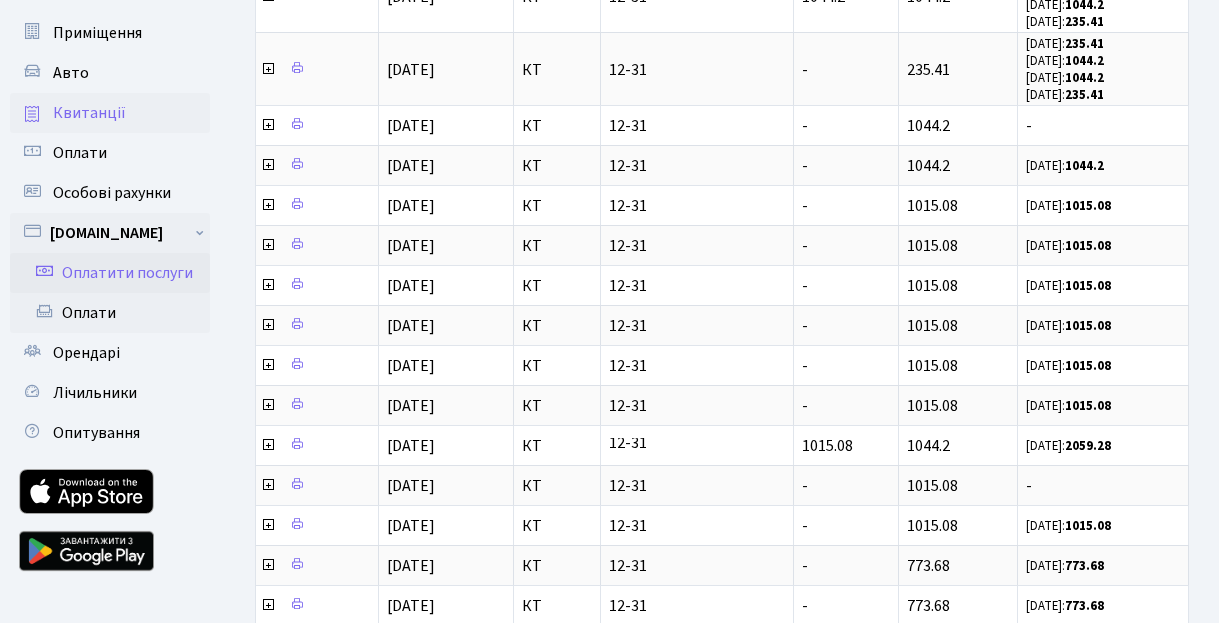 click on "Оплатити послуги" at bounding box center (110, 273) 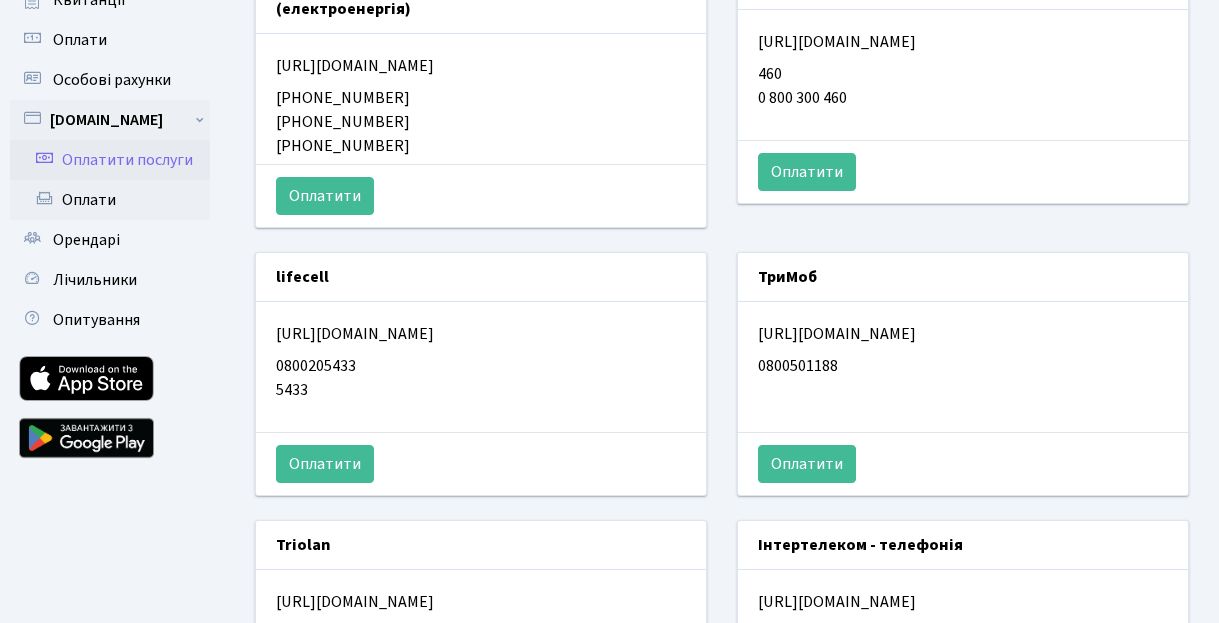 scroll, scrollTop: 0, scrollLeft: 0, axis: both 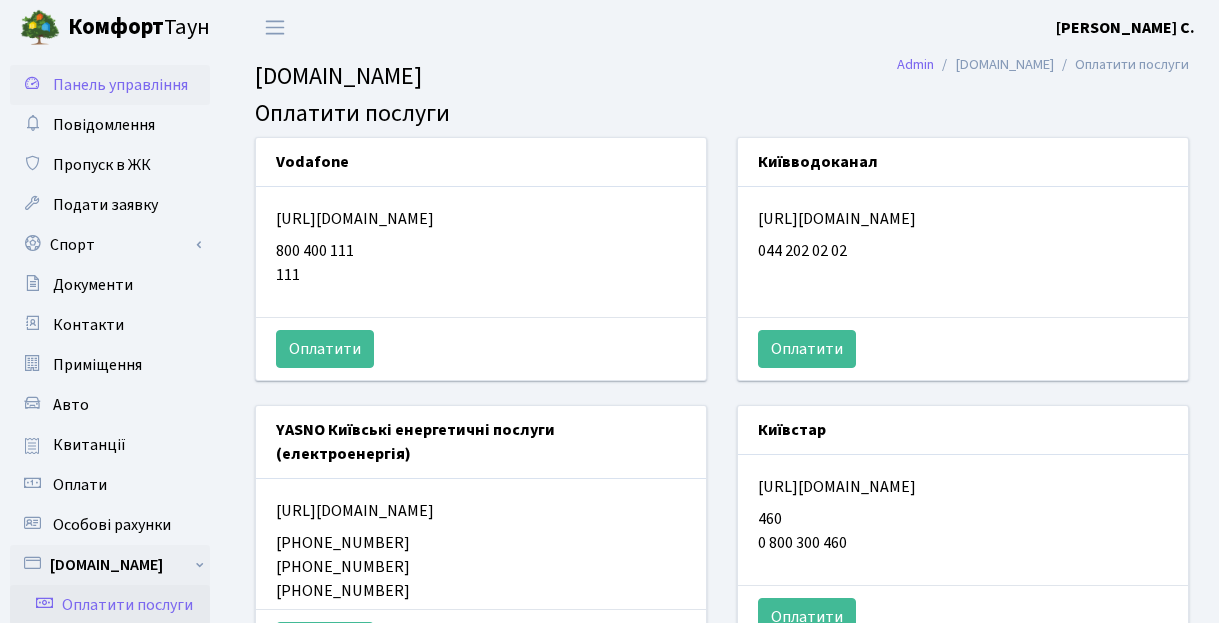 click on "Панель управління" at bounding box center (120, 85) 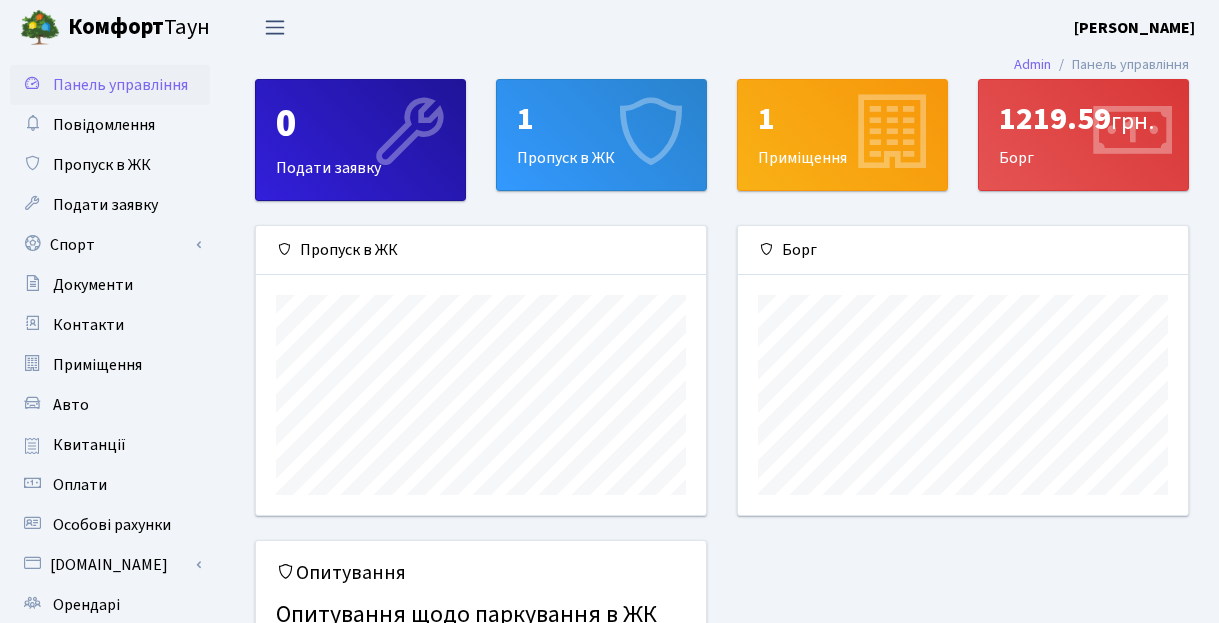 scroll, scrollTop: 0, scrollLeft: 0, axis: both 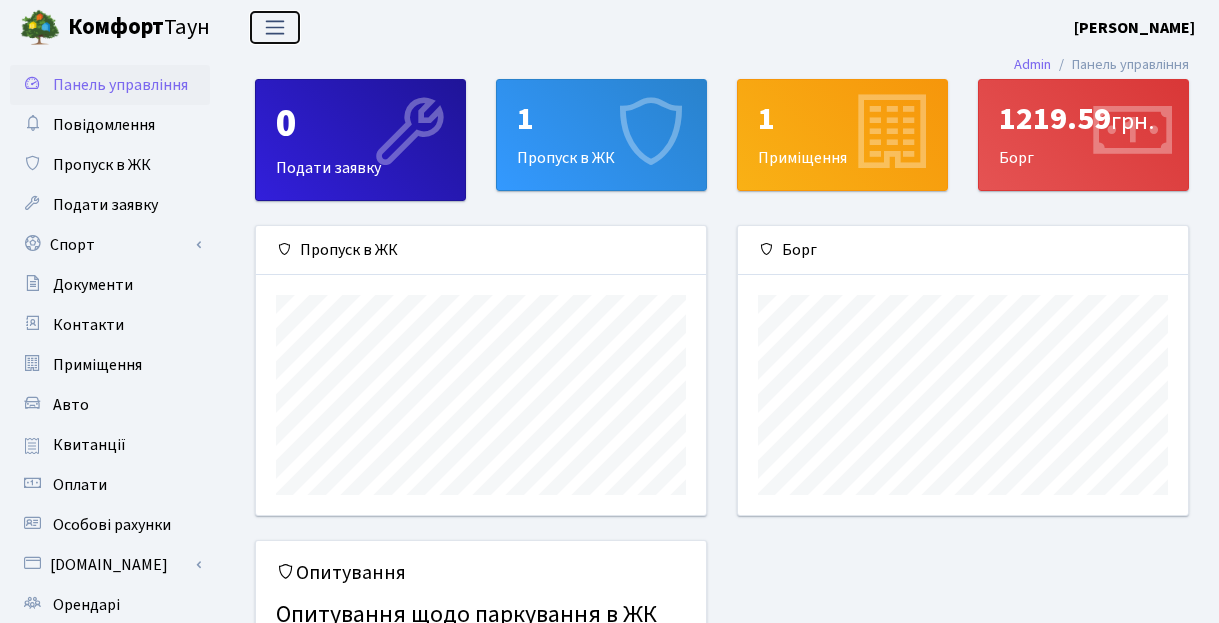 click at bounding box center [275, 27] 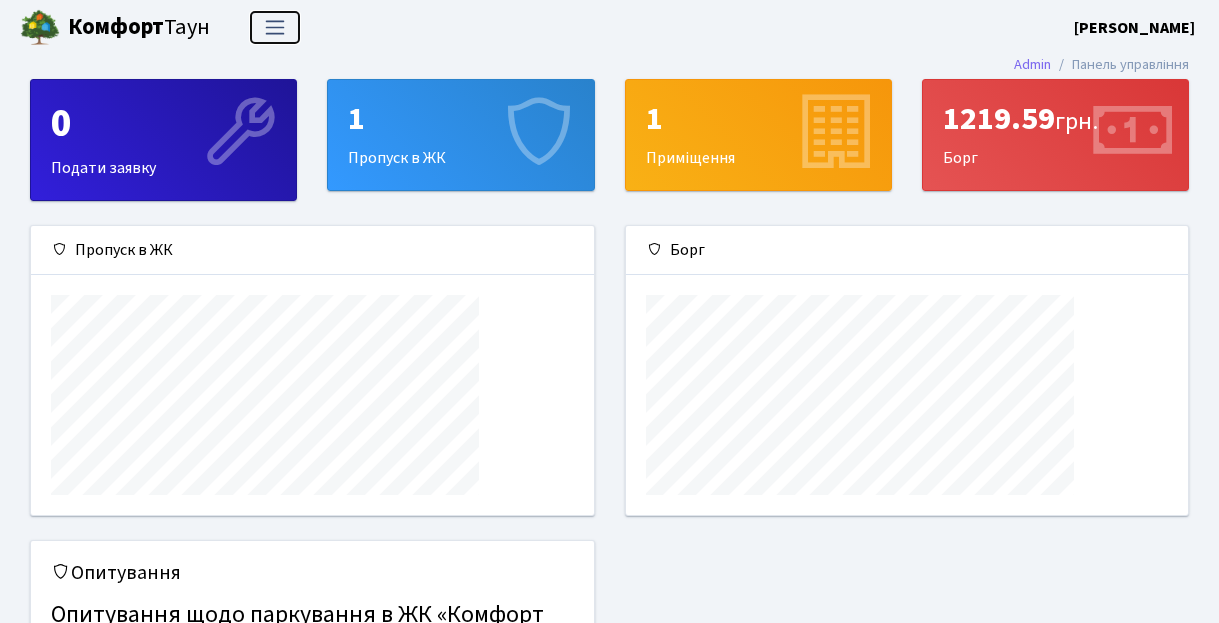 scroll, scrollTop: 999711, scrollLeft: 999437, axis: both 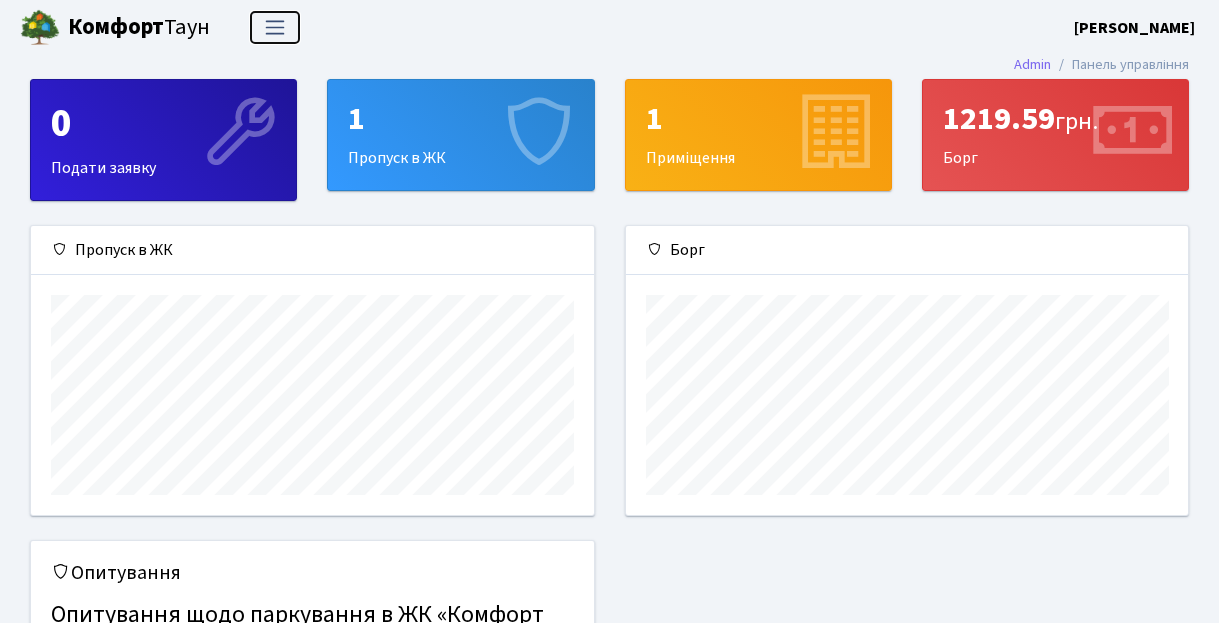 click at bounding box center (275, 27) 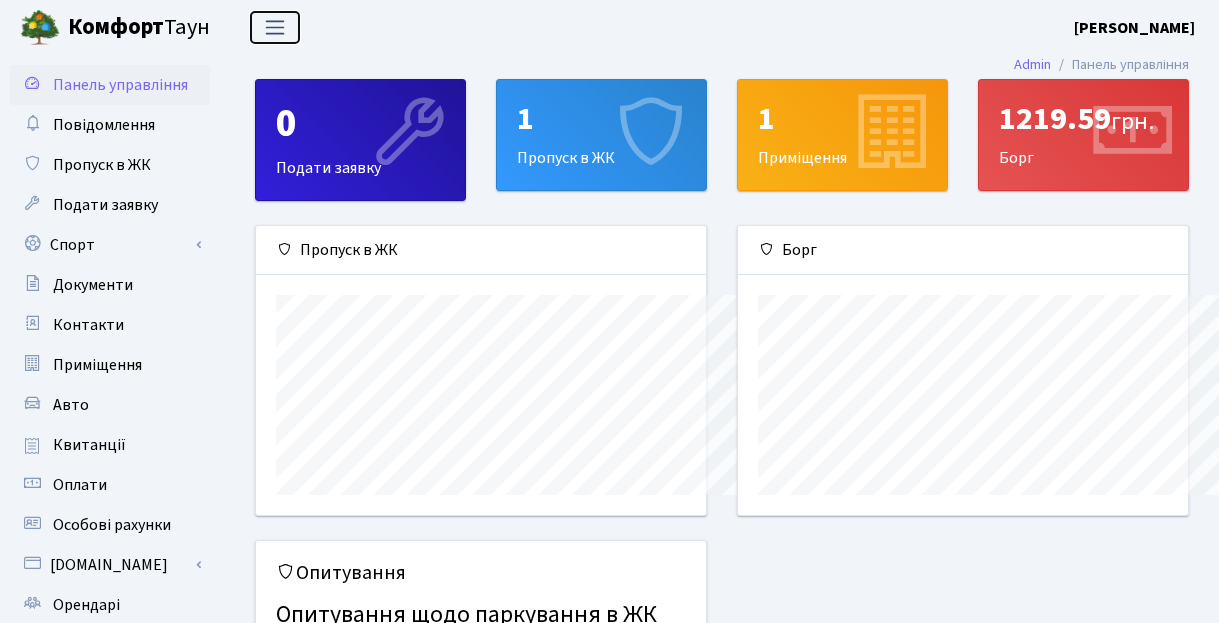 scroll, scrollTop: 289, scrollLeft: 463, axis: both 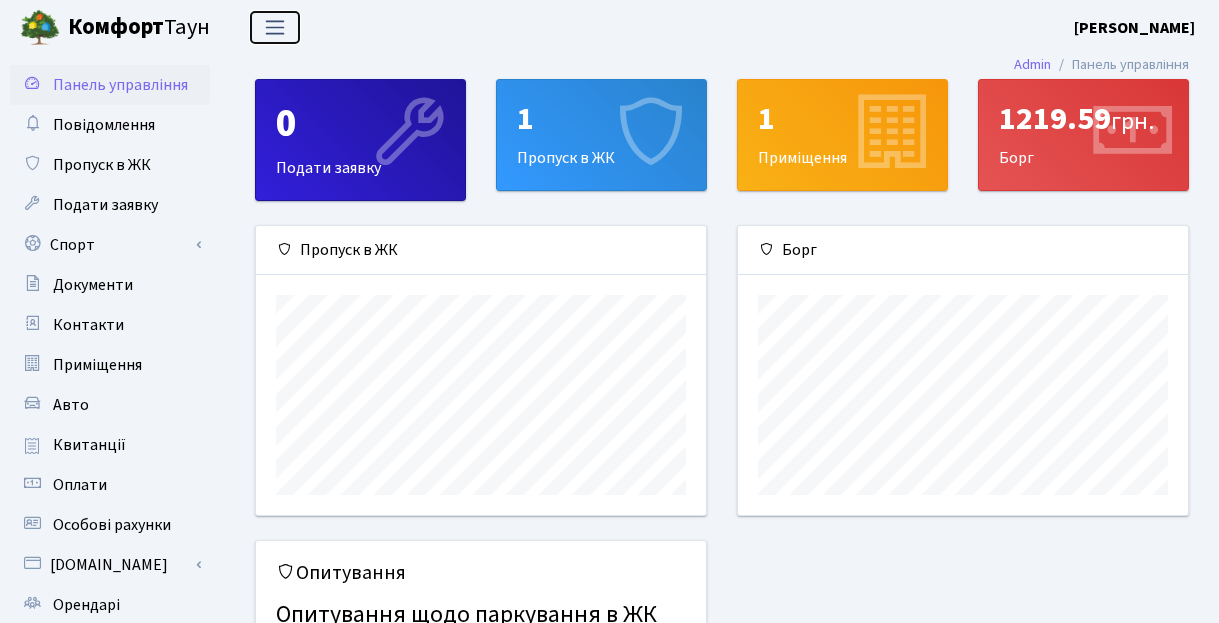 click at bounding box center (275, 27) 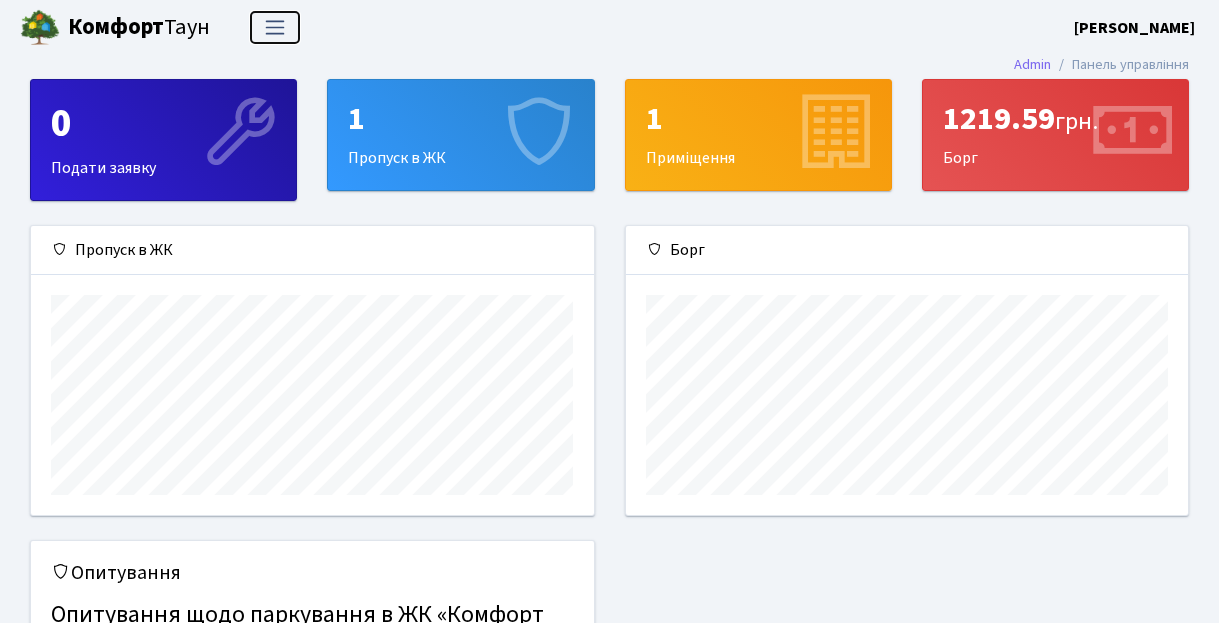 click at bounding box center (275, 27) 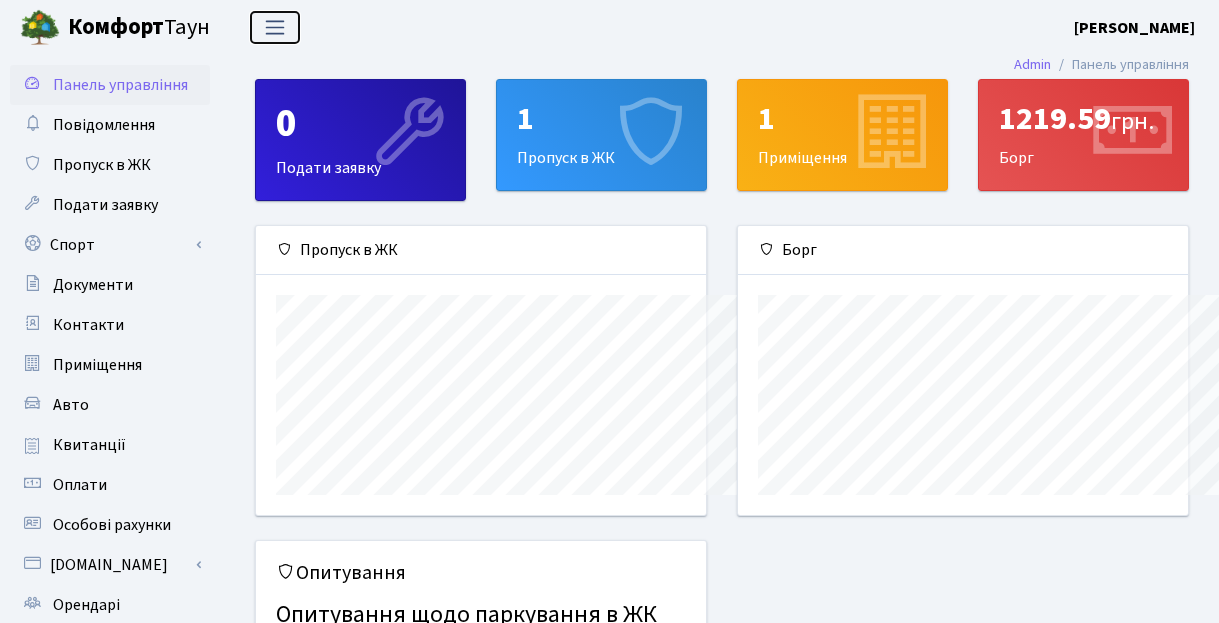 scroll, scrollTop: 289, scrollLeft: 476, axis: both 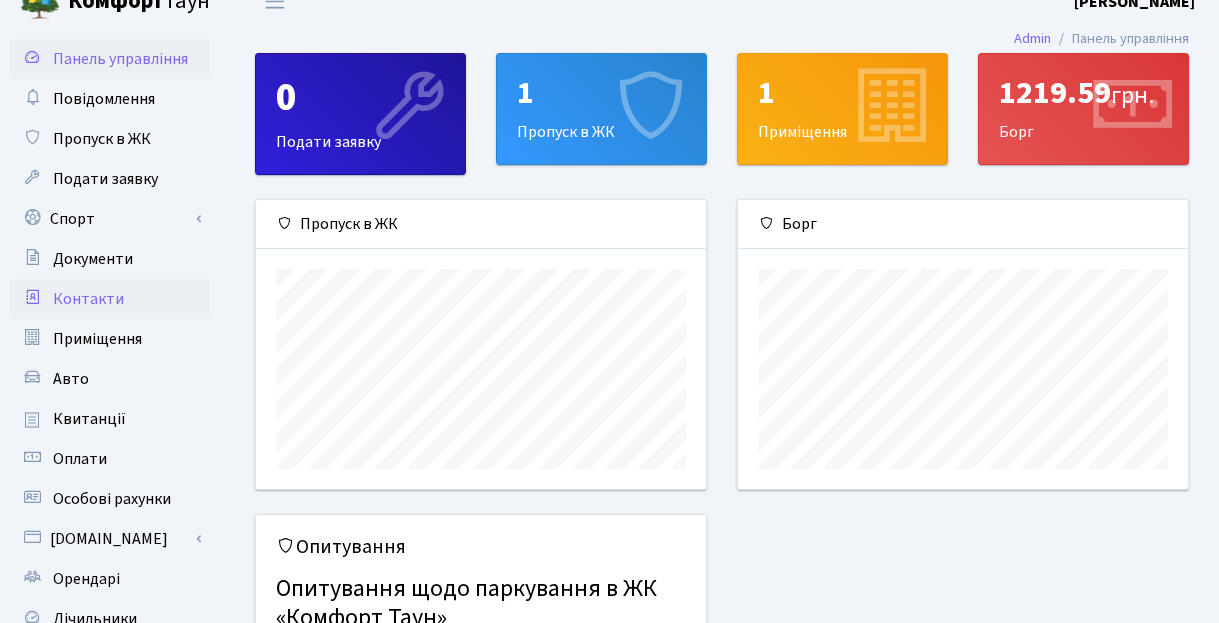 click on "Контакти" at bounding box center (88, 299) 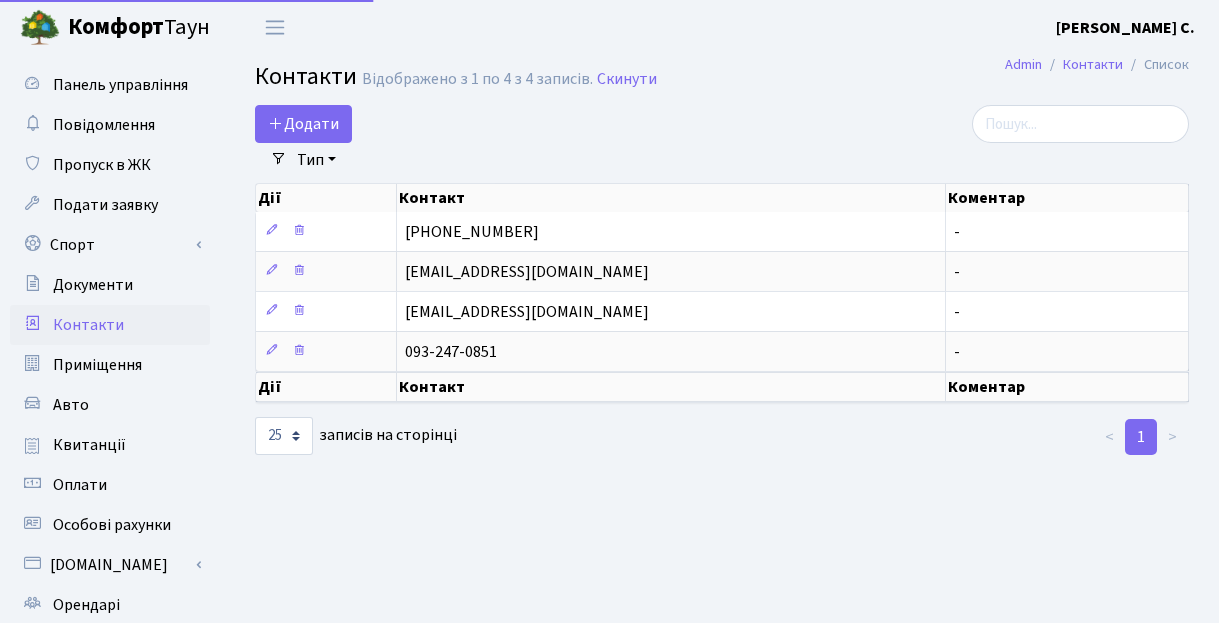 select on "25" 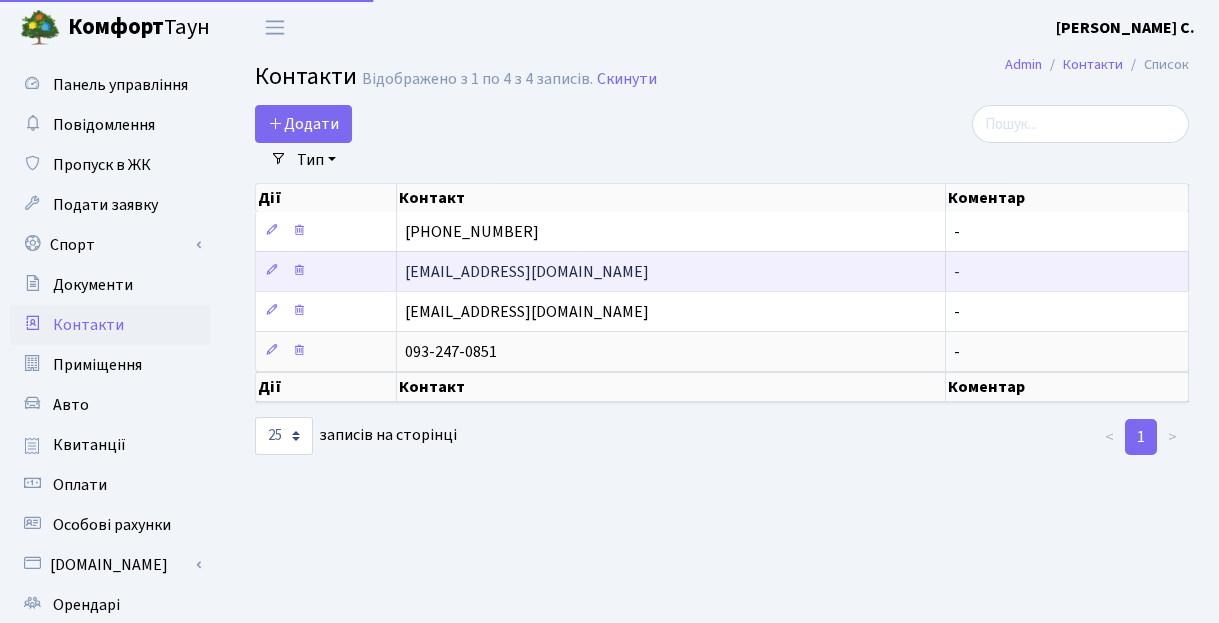 scroll, scrollTop: 0, scrollLeft: 0, axis: both 